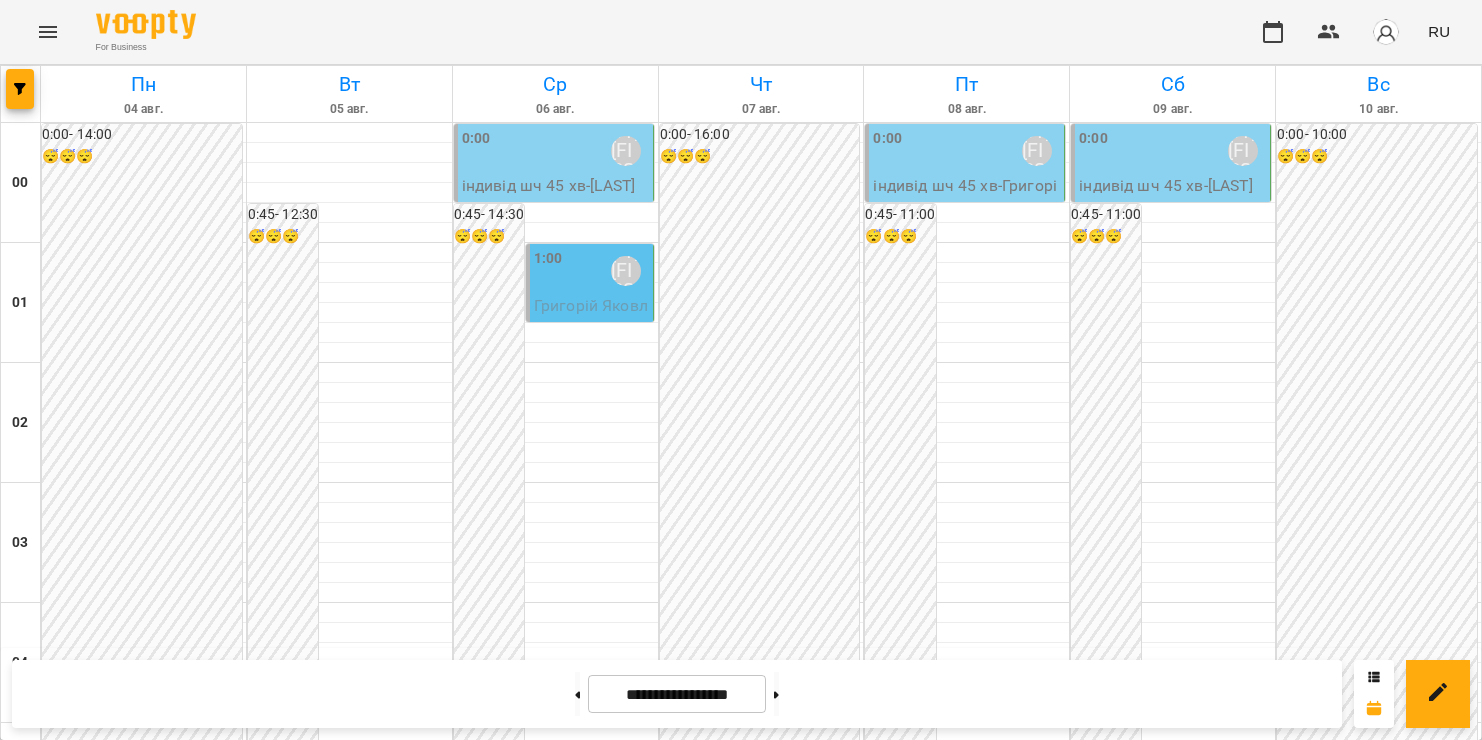 scroll, scrollTop: 0, scrollLeft: 0, axis: both 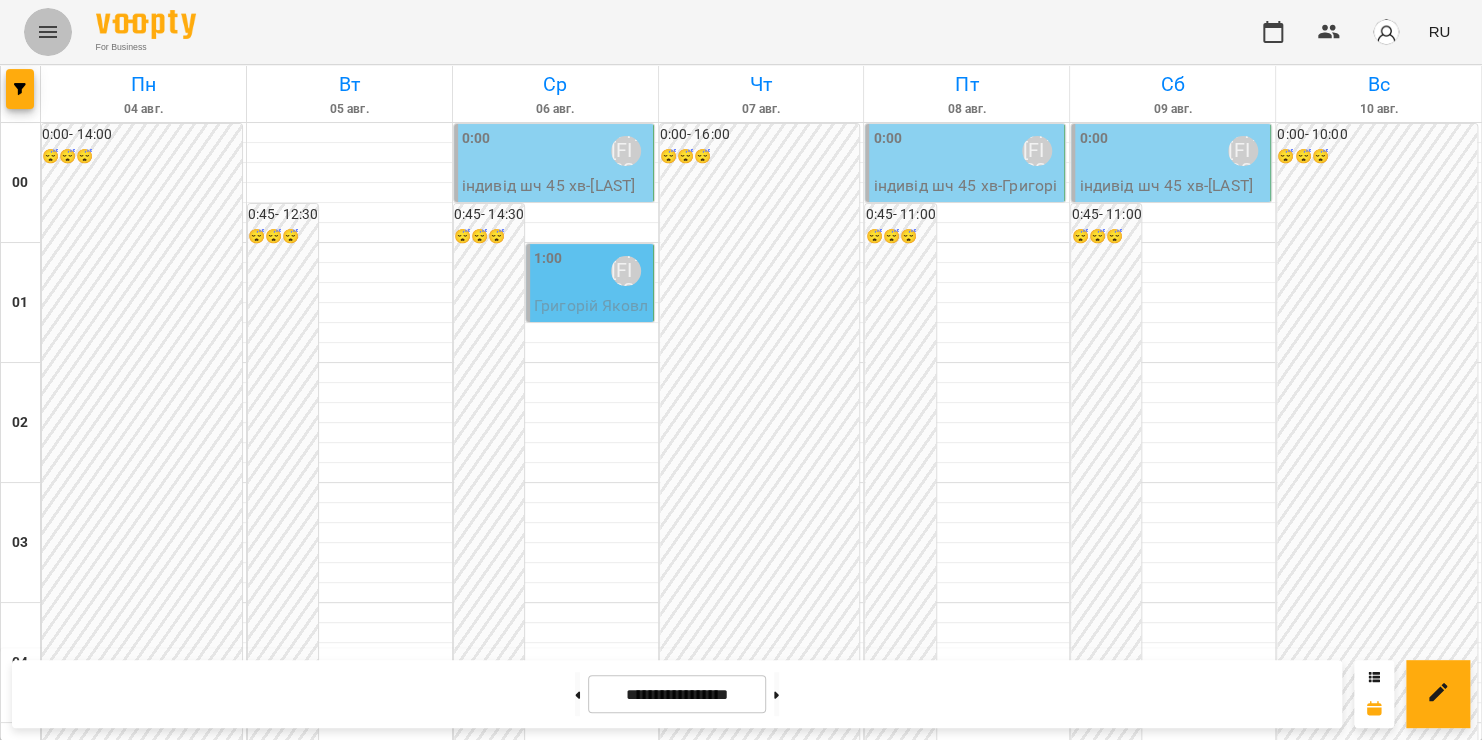 click at bounding box center [48, 32] 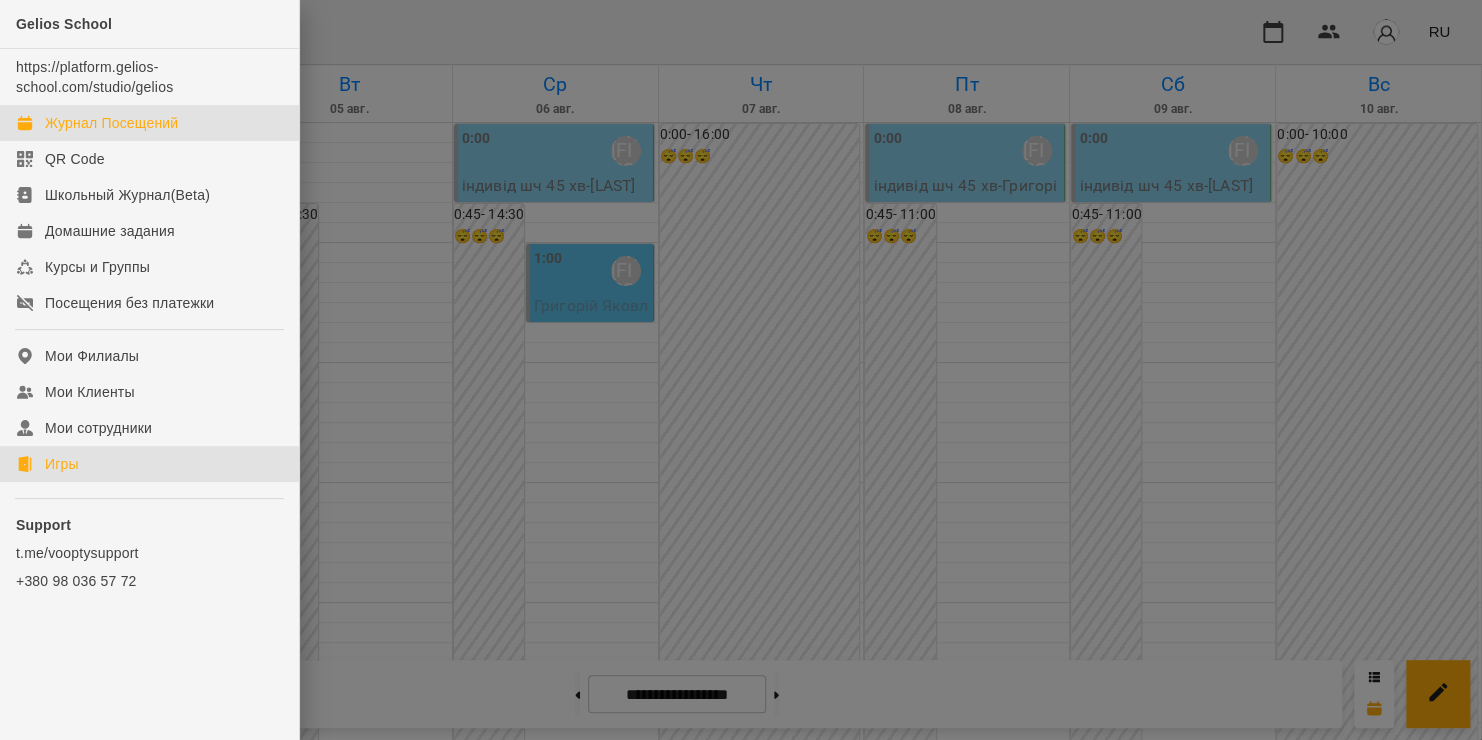 click on "Игры" 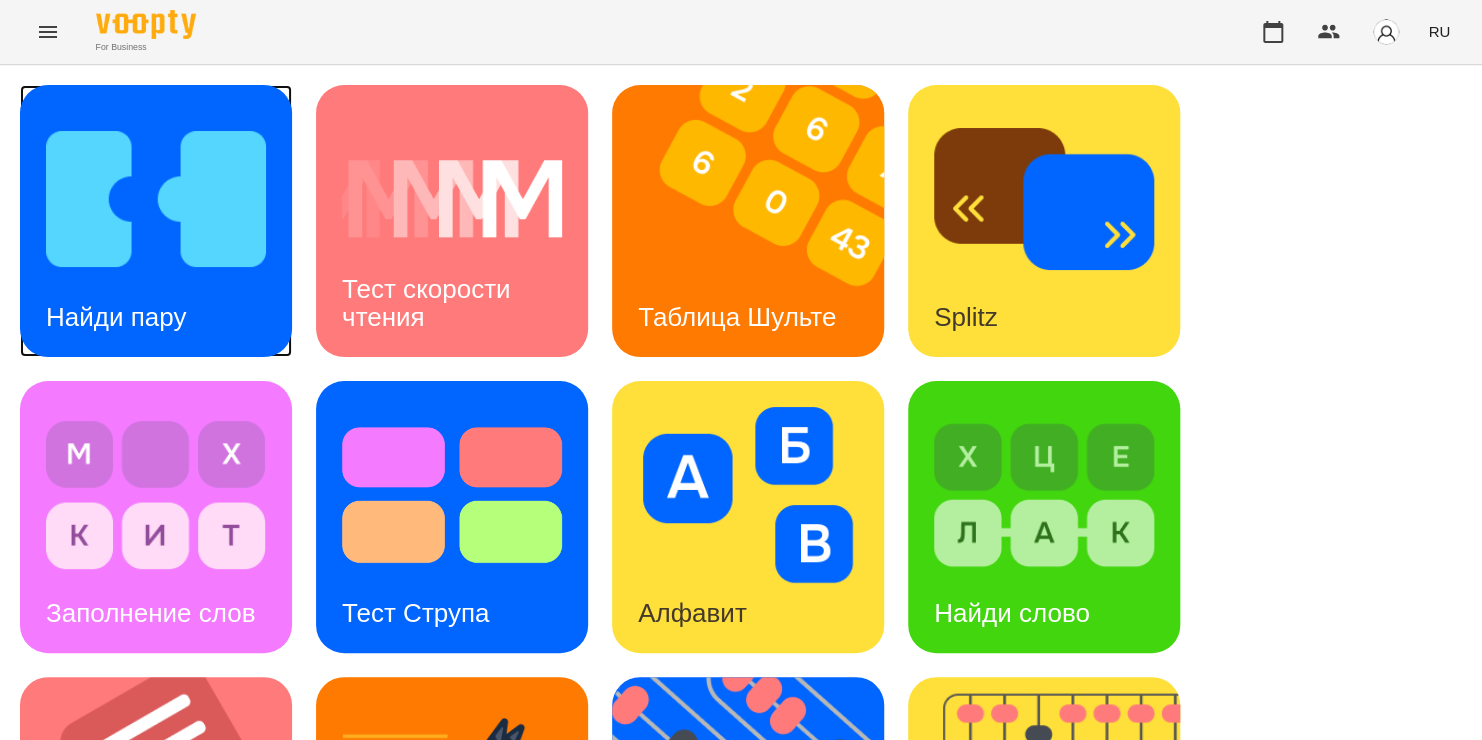click at bounding box center [156, 199] 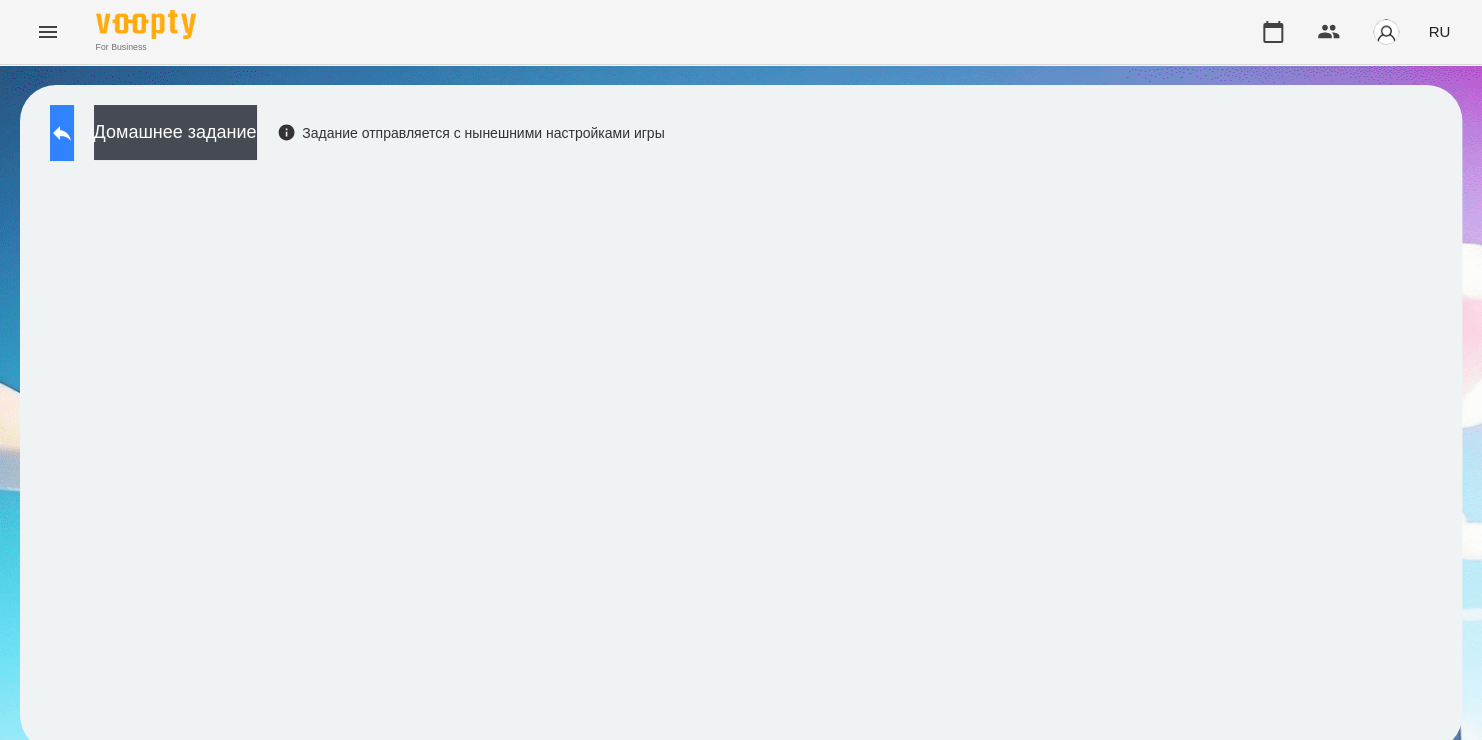 click 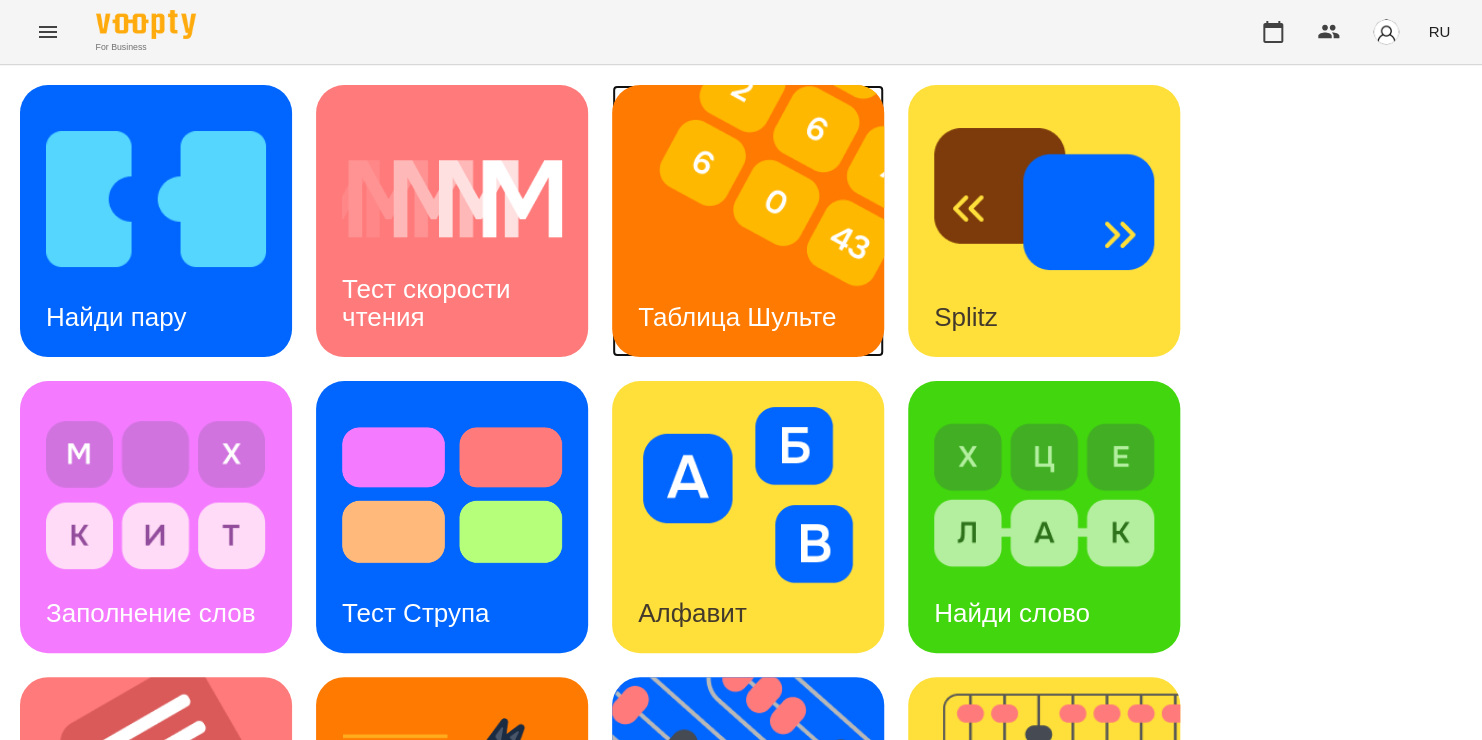 click at bounding box center (760, 221) 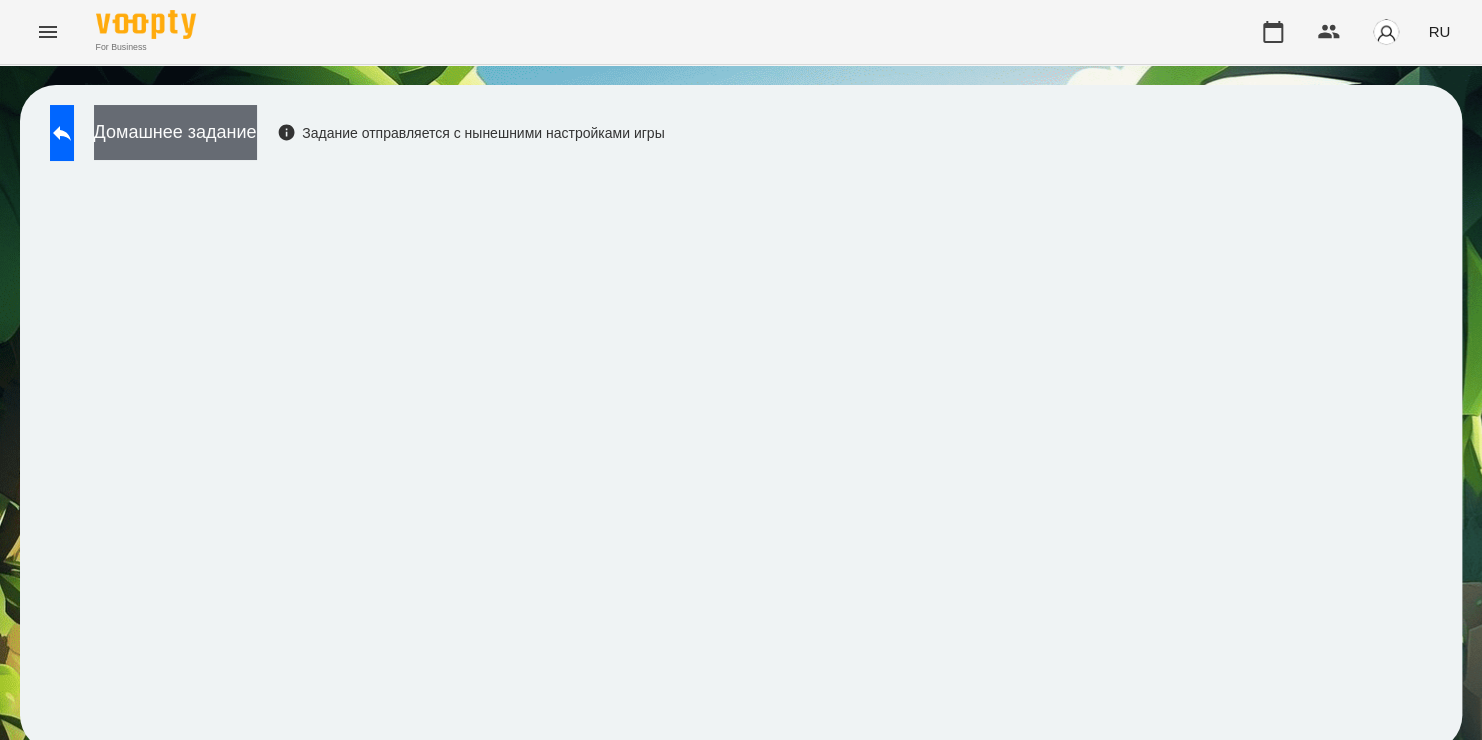 click on "Домашнее задание" at bounding box center (175, 132) 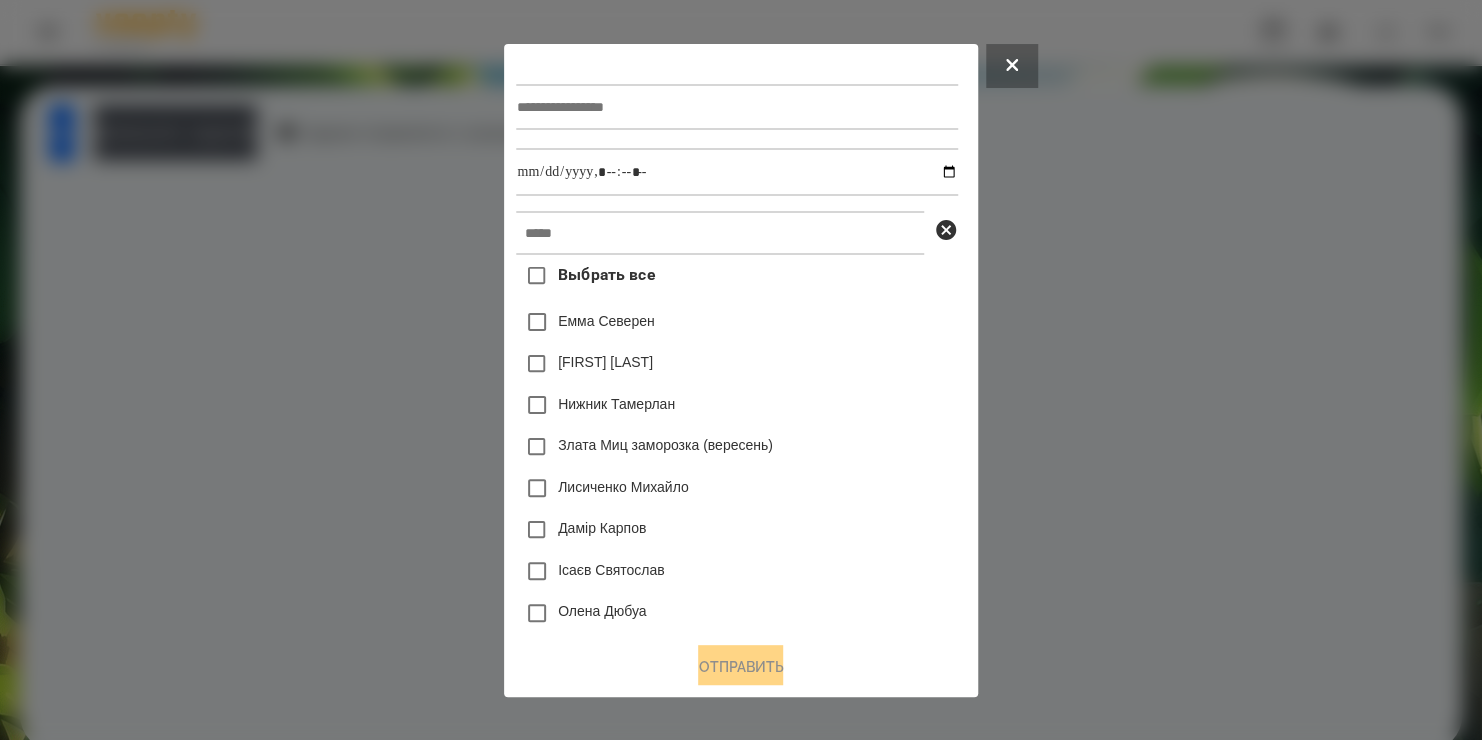 click at bounding box center [741, 370] 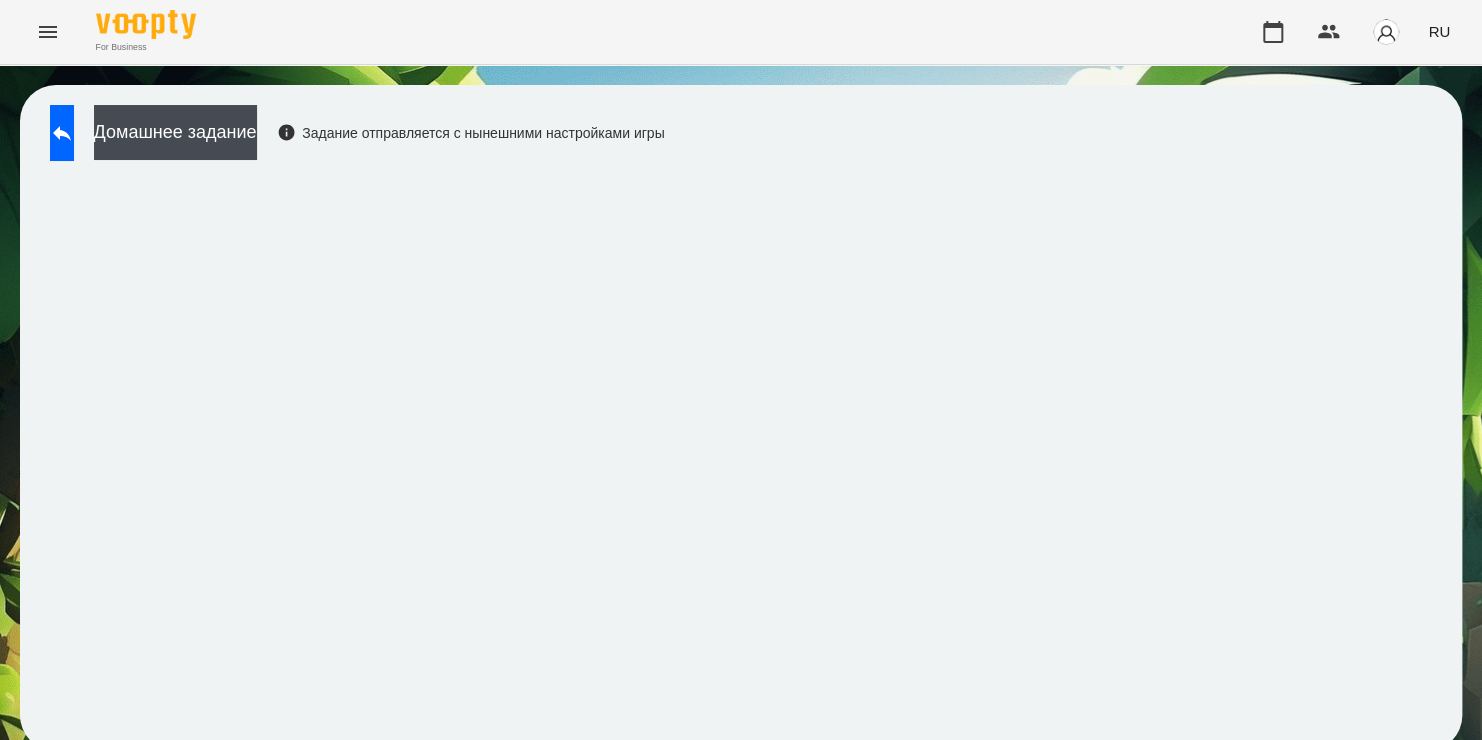 drag, startPoint x: 737, startPoint y: 64, endPoint x: 409, endPoint y: 184, distance: 349.2621 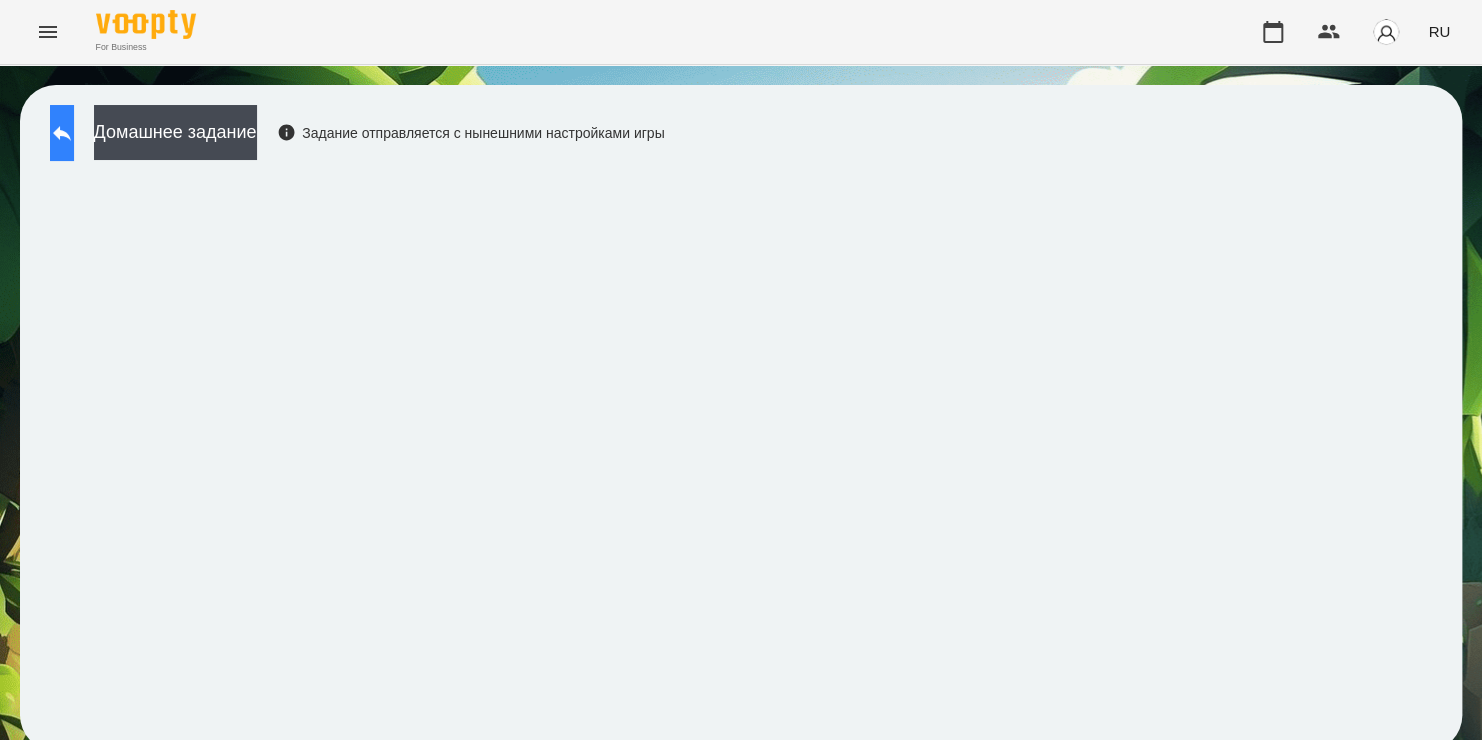 click at bounding box center [62, 133] 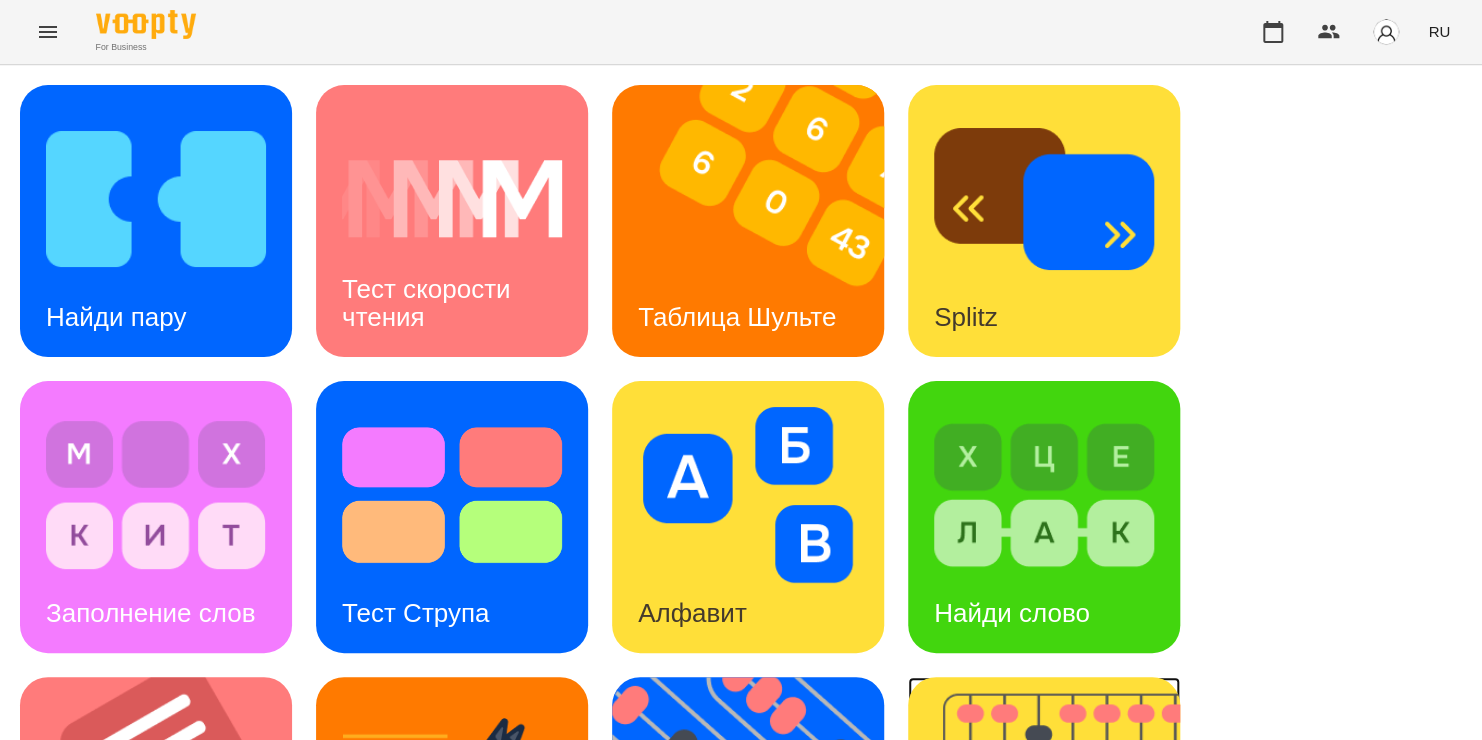 click at bounding box center [1056, 813] 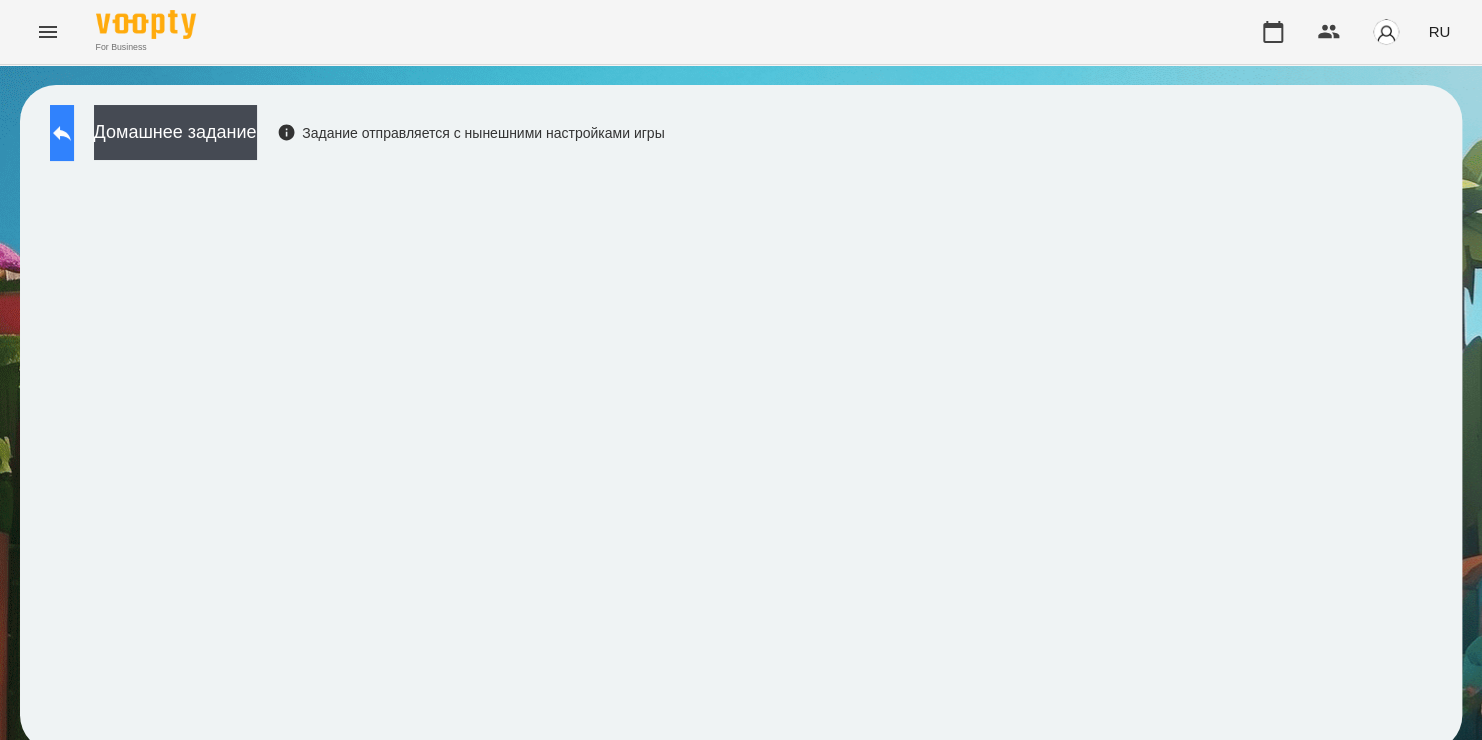 click 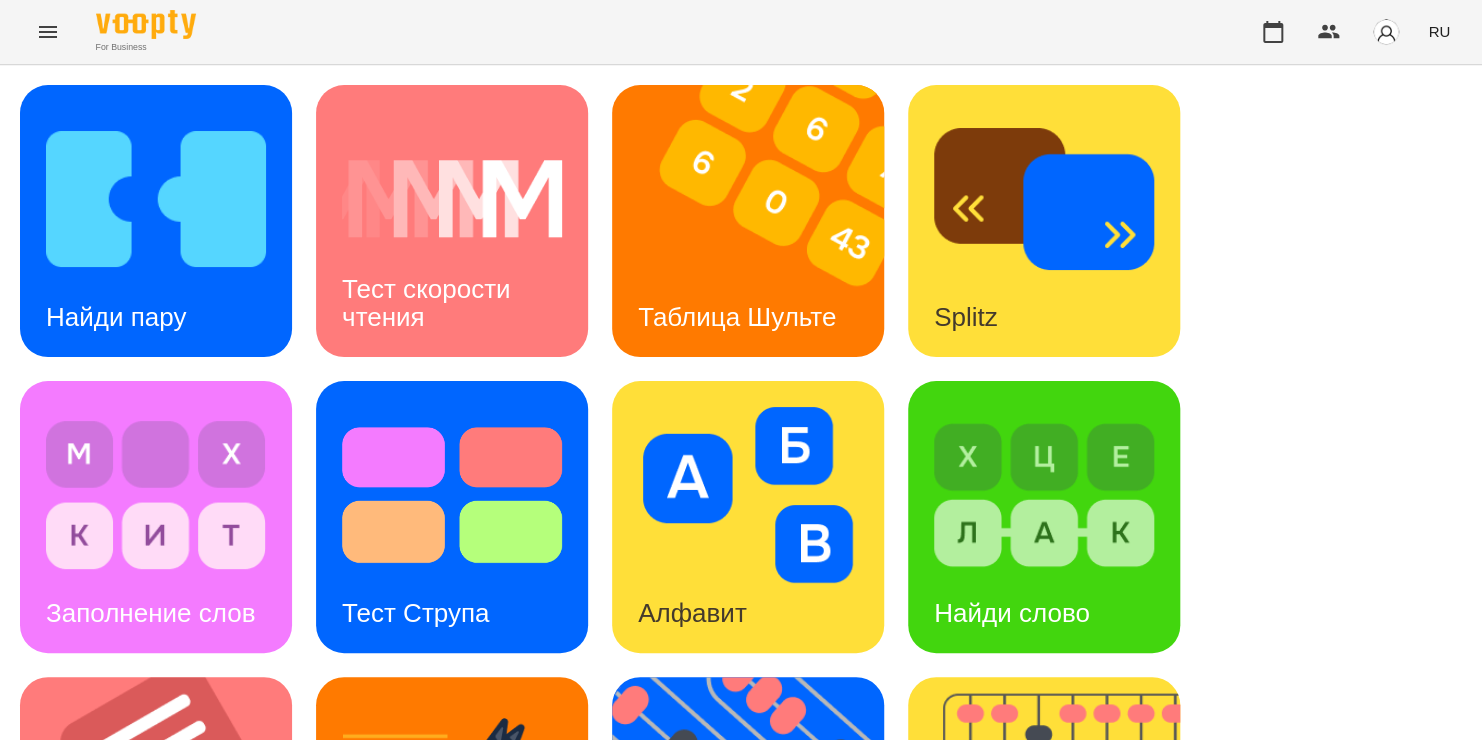 scroll, scrollTop: 412, scrollLeft: 0, axis: vertical 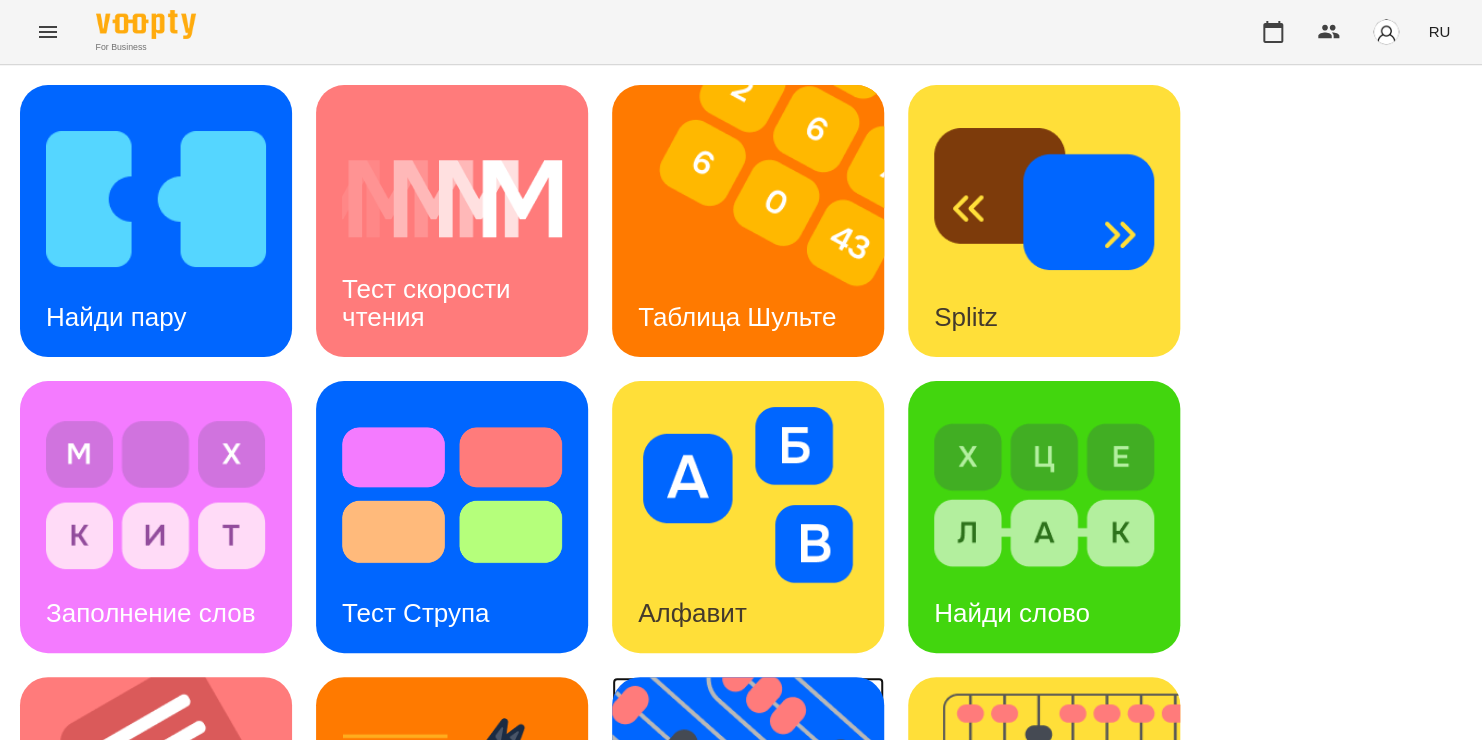 click at bounding box center (760, 813) 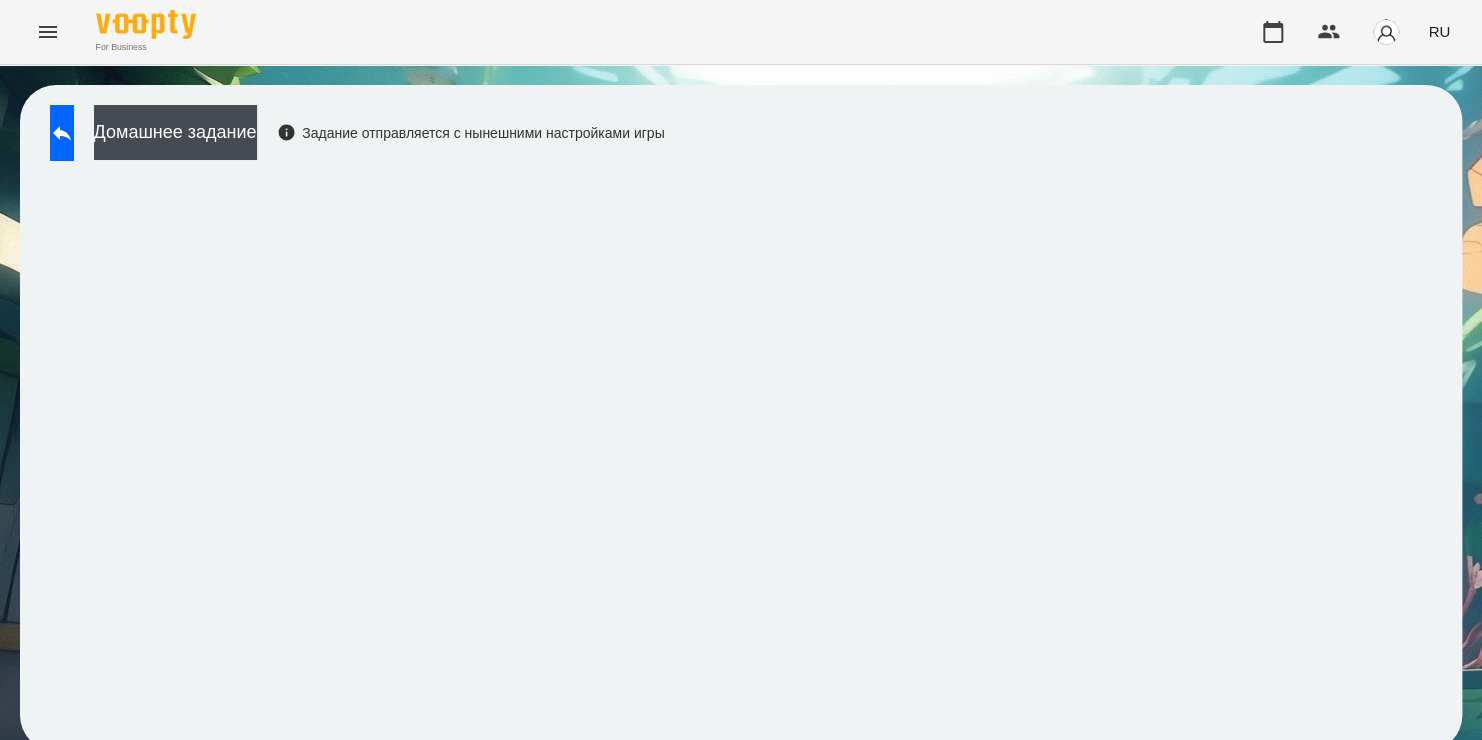 scroll, scrollTop: 11, scrollLeft: 0, axis: vertical 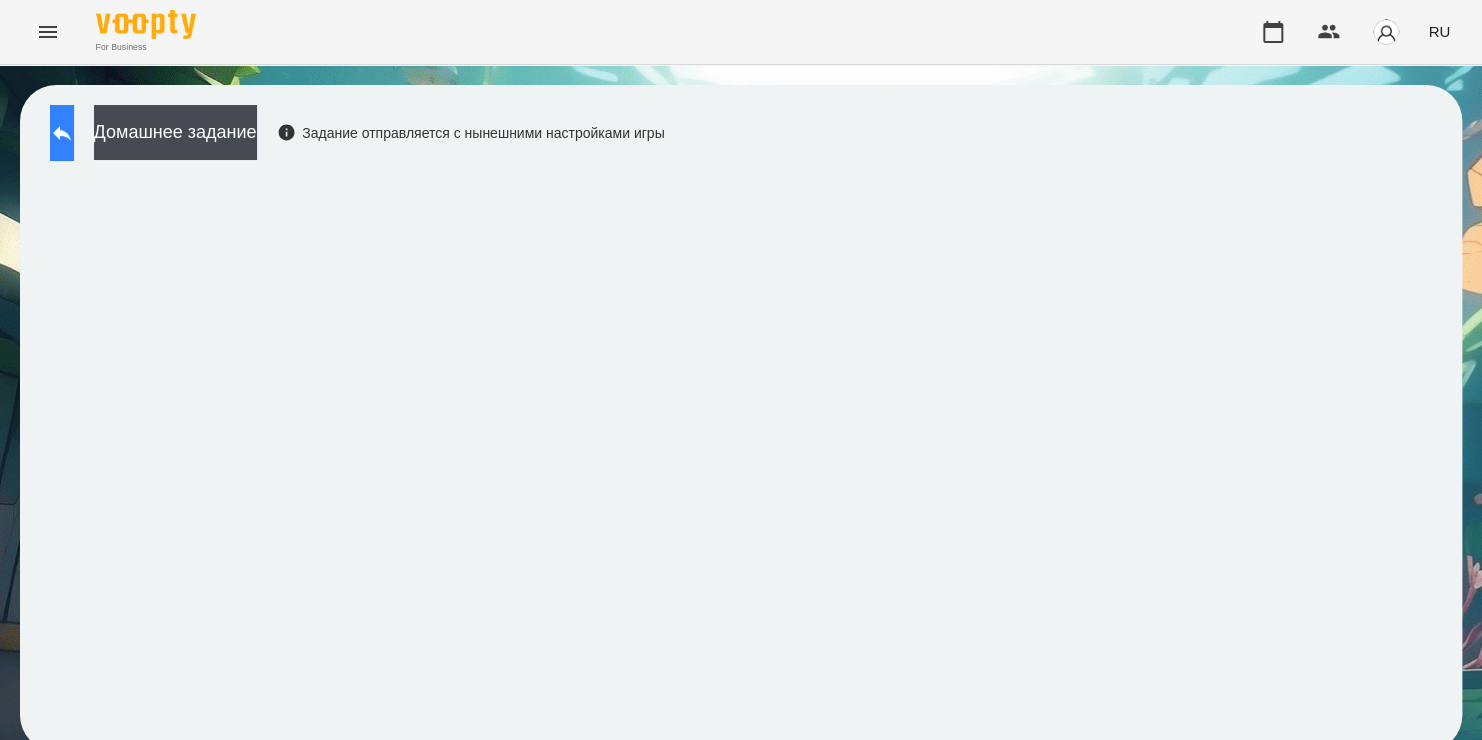 click at bounding box center (62, 133) 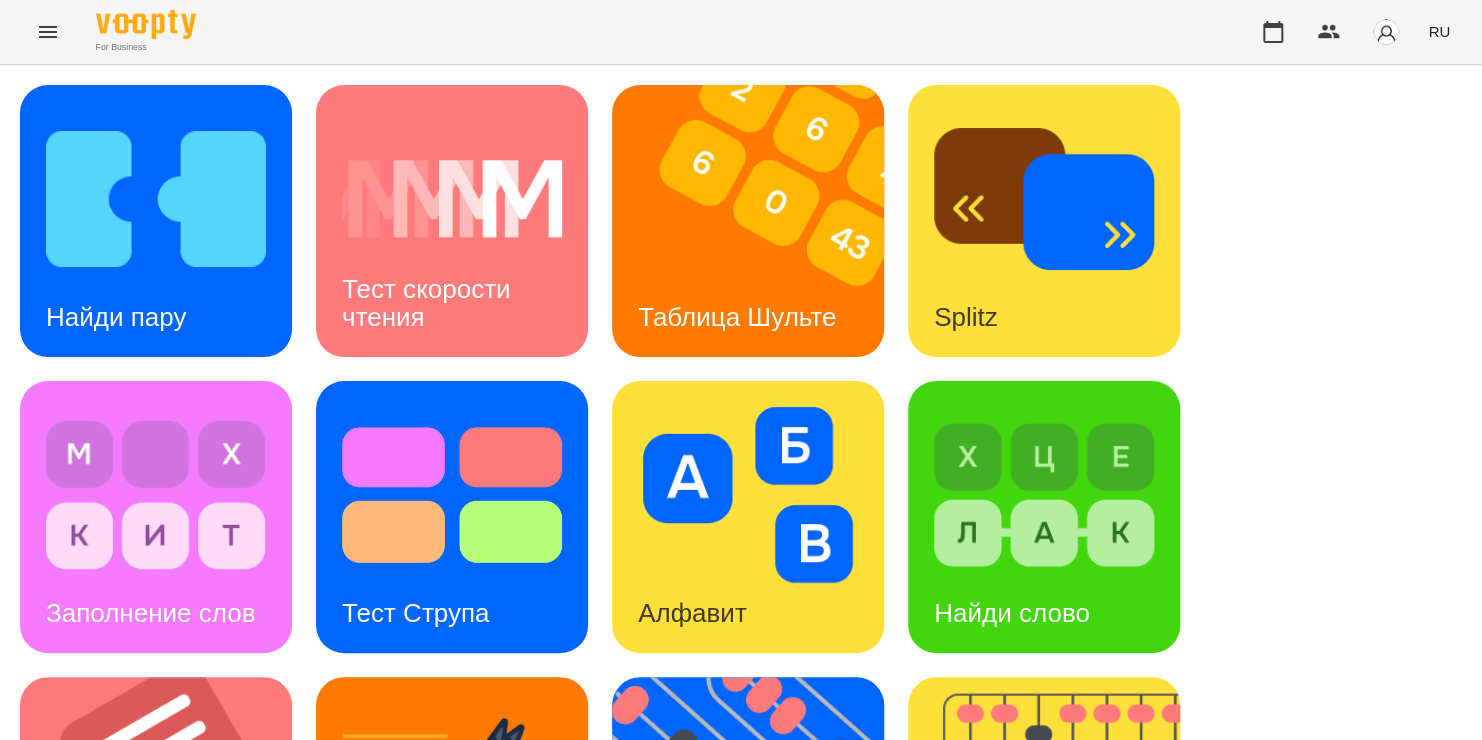 scroll, scrollTop: 515, scrollLeft: 0, axis: vertical 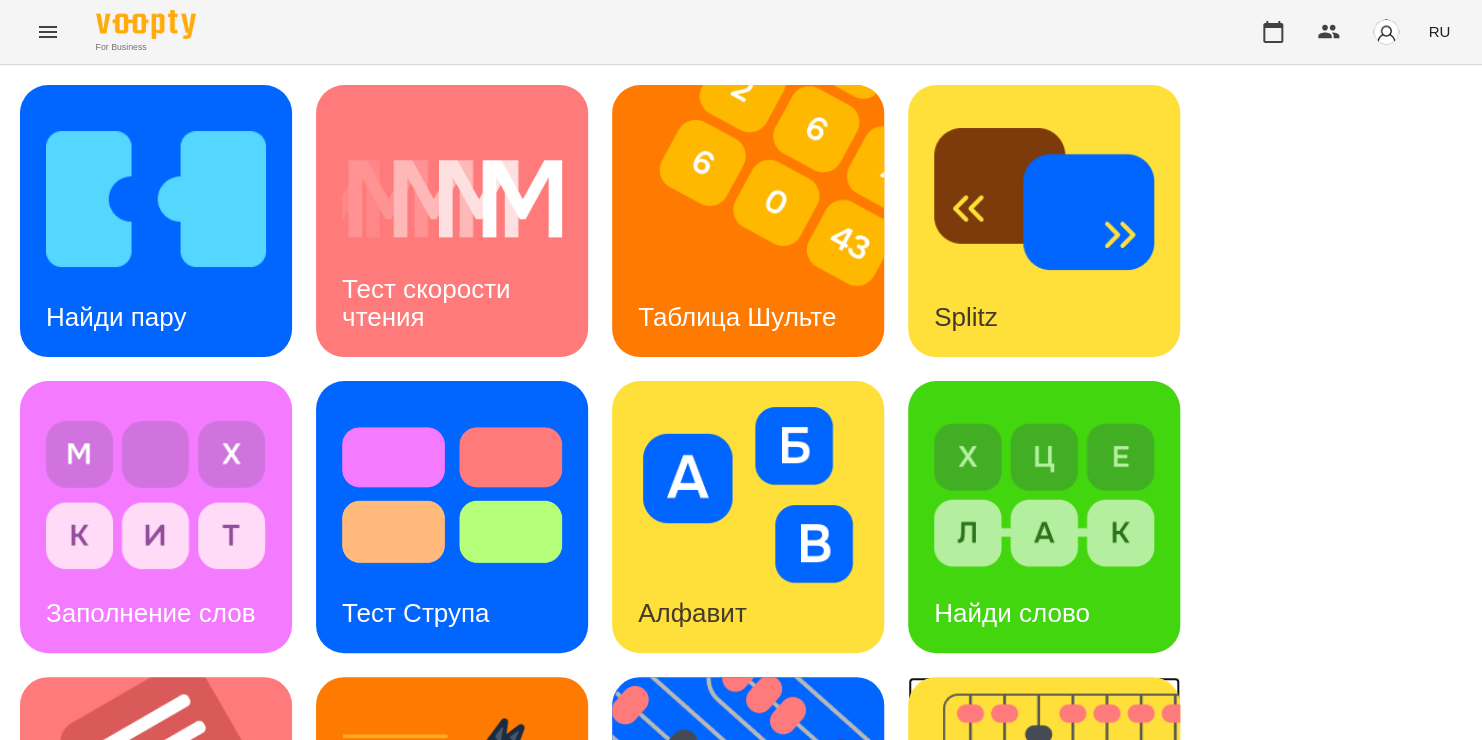 click at bounding box center [1056, 813] 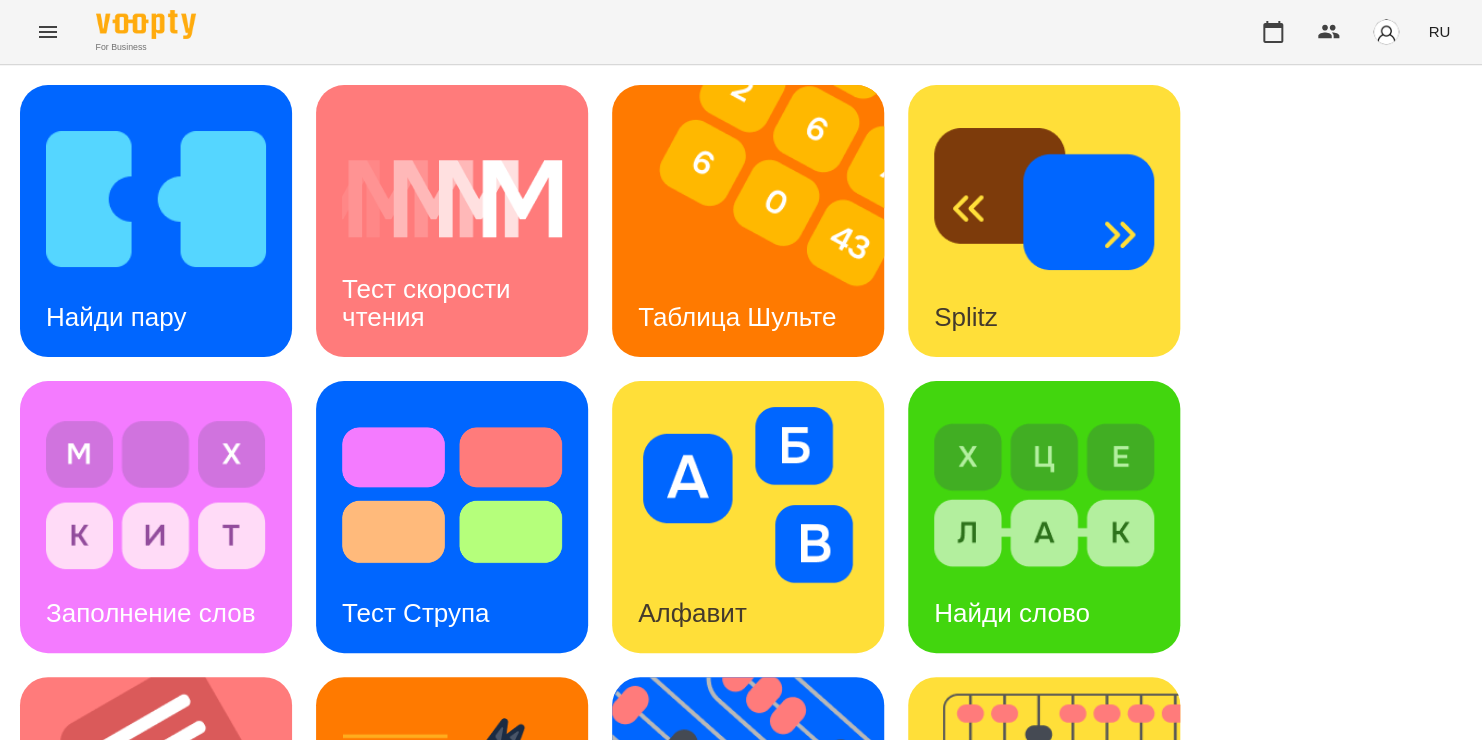 scroll, scrollTop: 0, scrollLeft: 0, axis: both 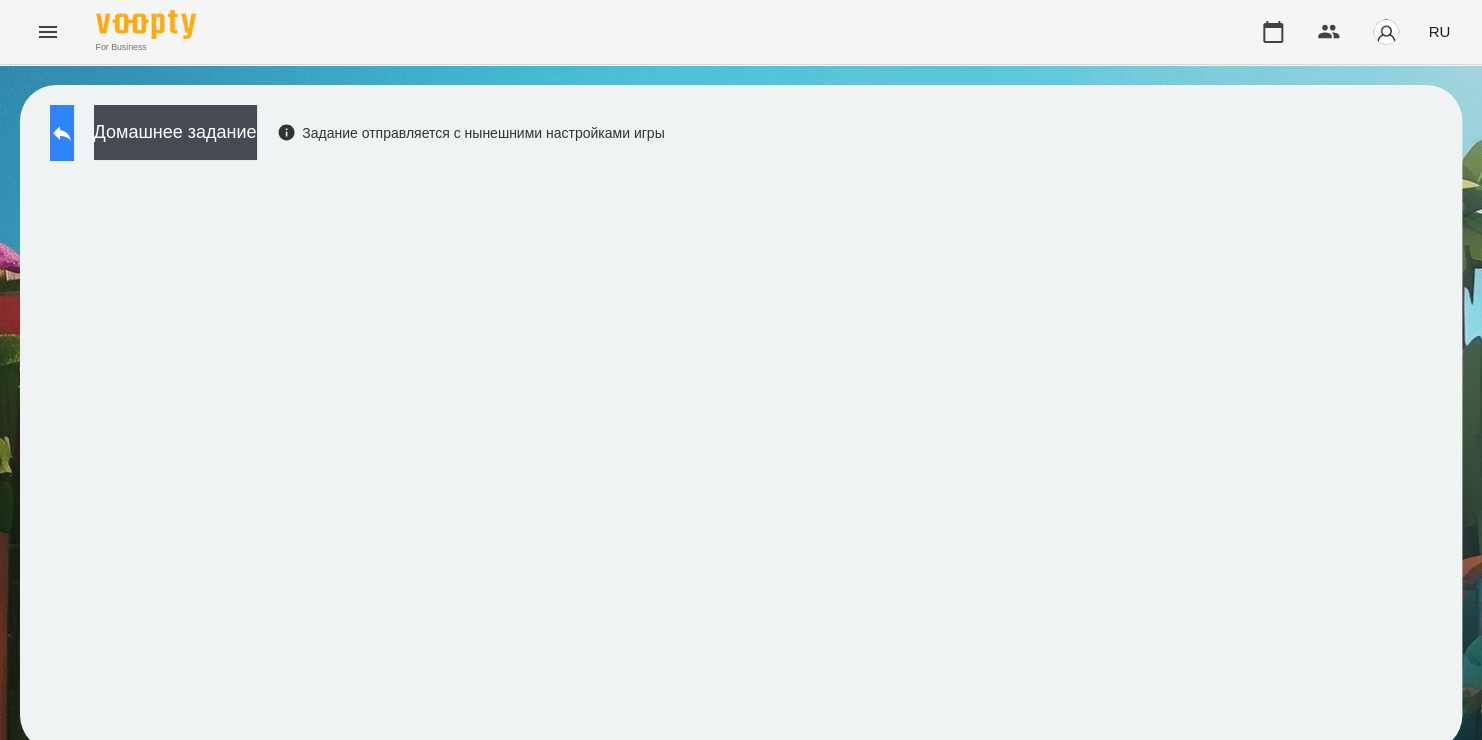 click 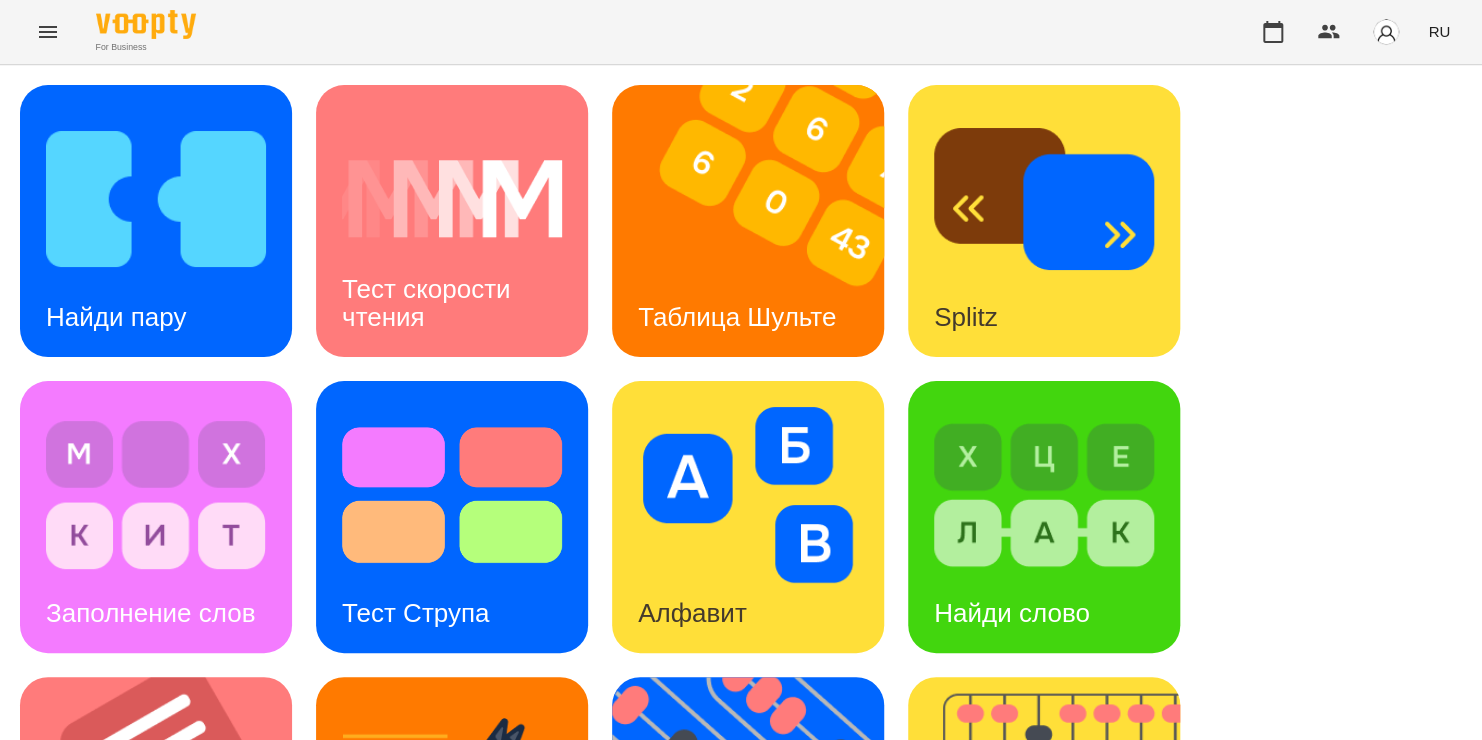 scroll, scrollTop: 636, scrollLeft: 0, axis: vertical 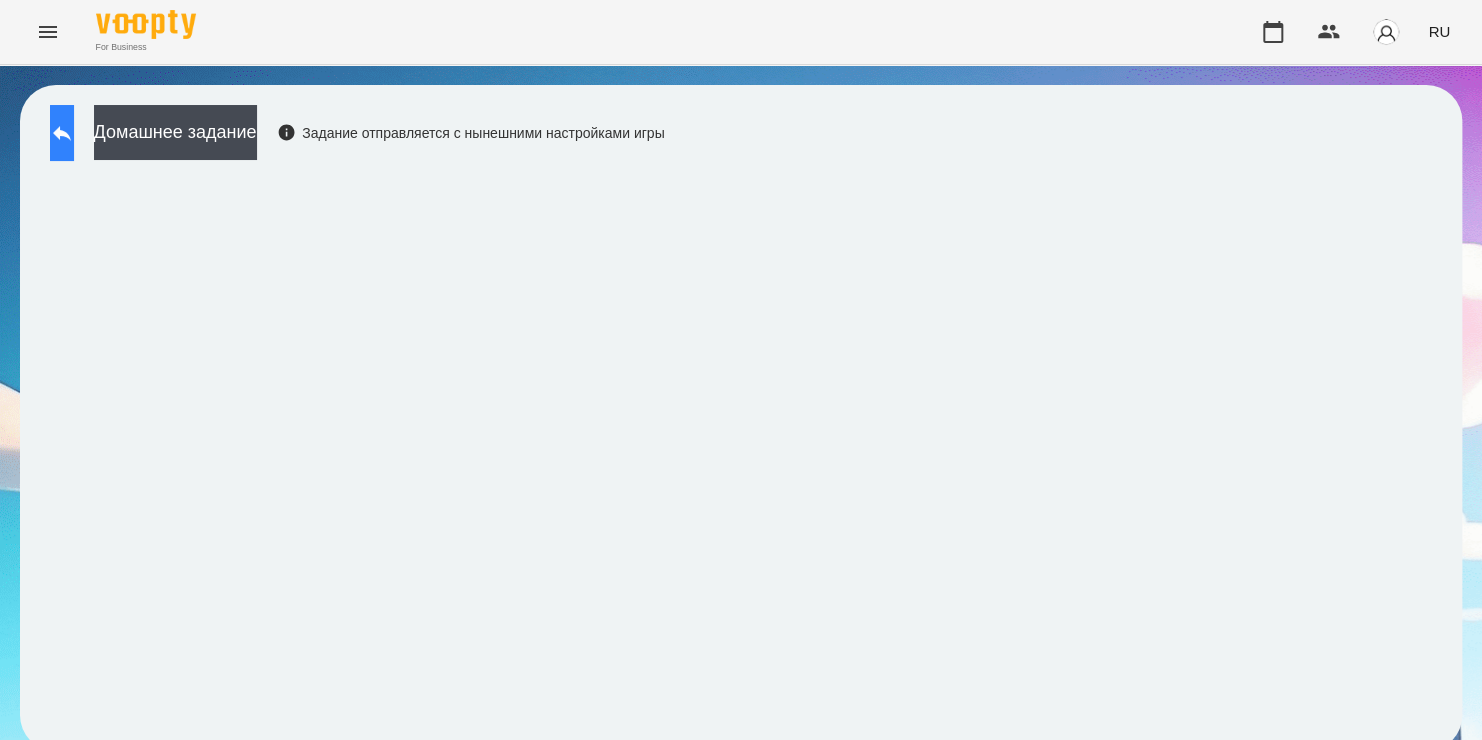 click 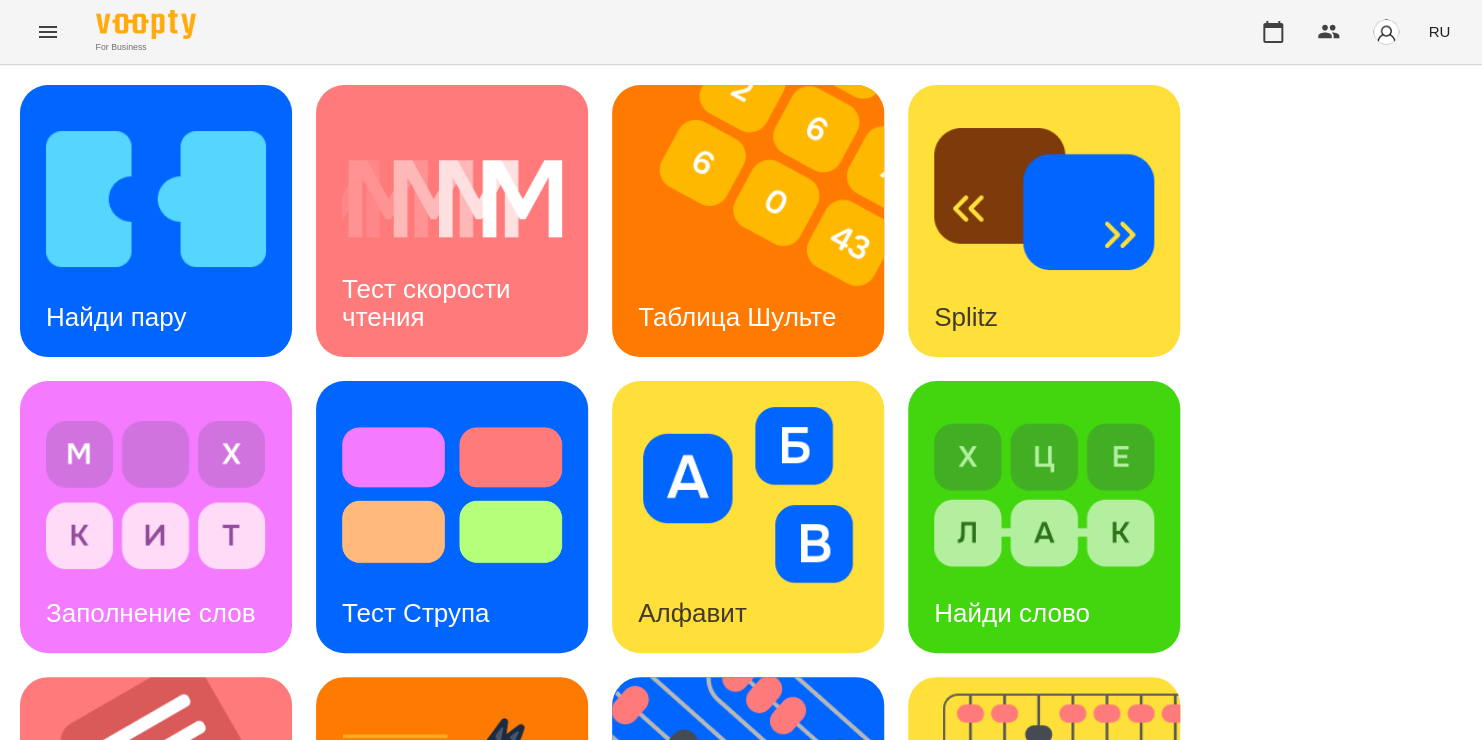 scroll, scrollTop: 514, scrollLeft: 0, axis: vertical 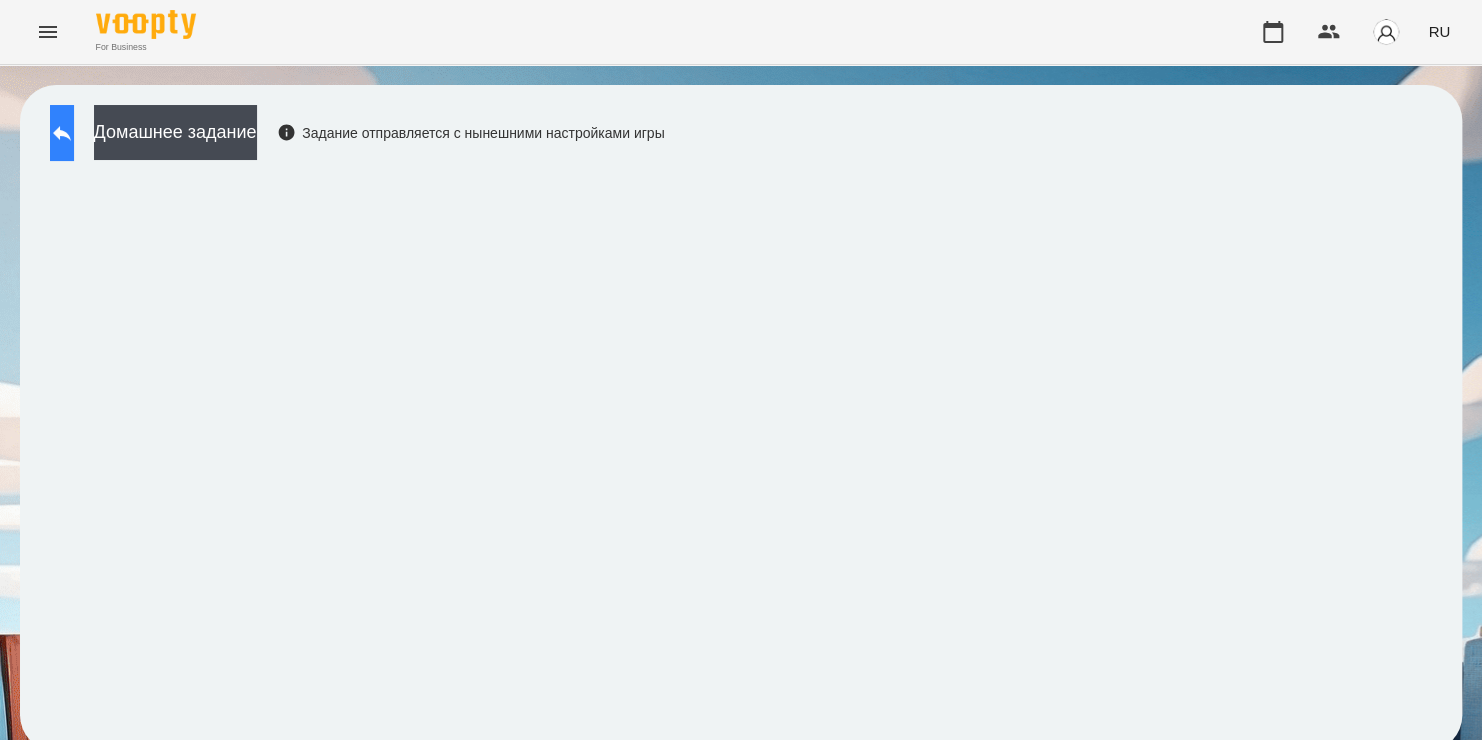 click 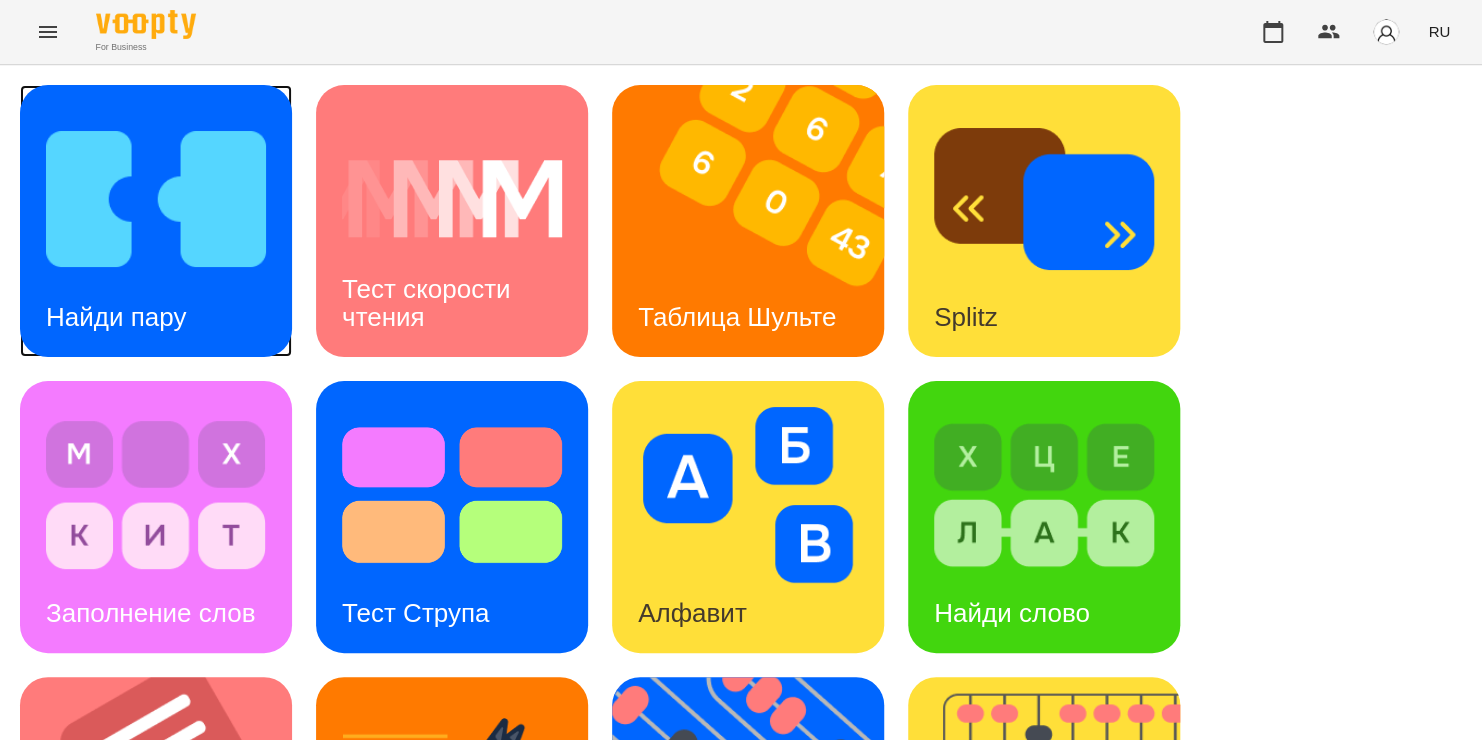 click at bounding box center (156, 199) 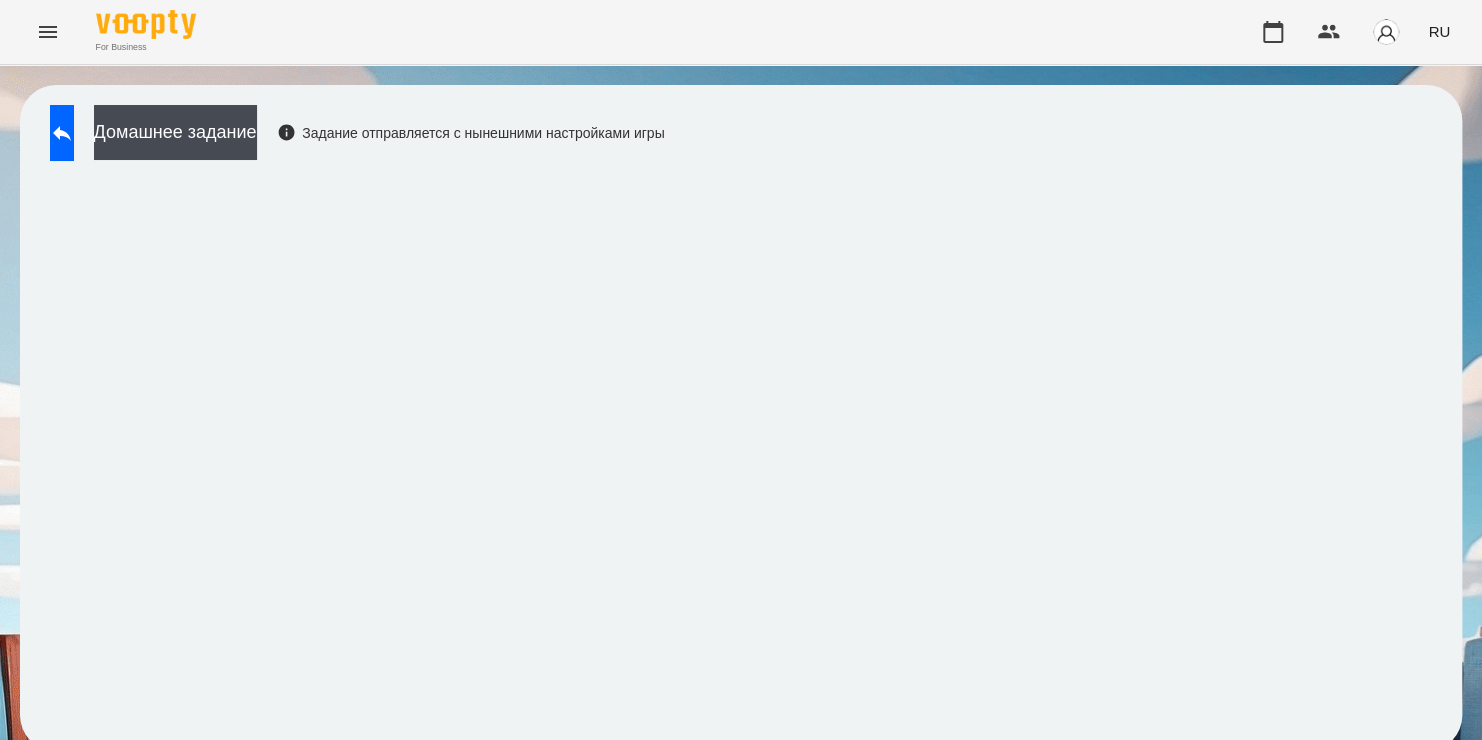 click on "Домашнее задание Задание отправляется с нынешними настройками игры" at bounding box center [741, 418] 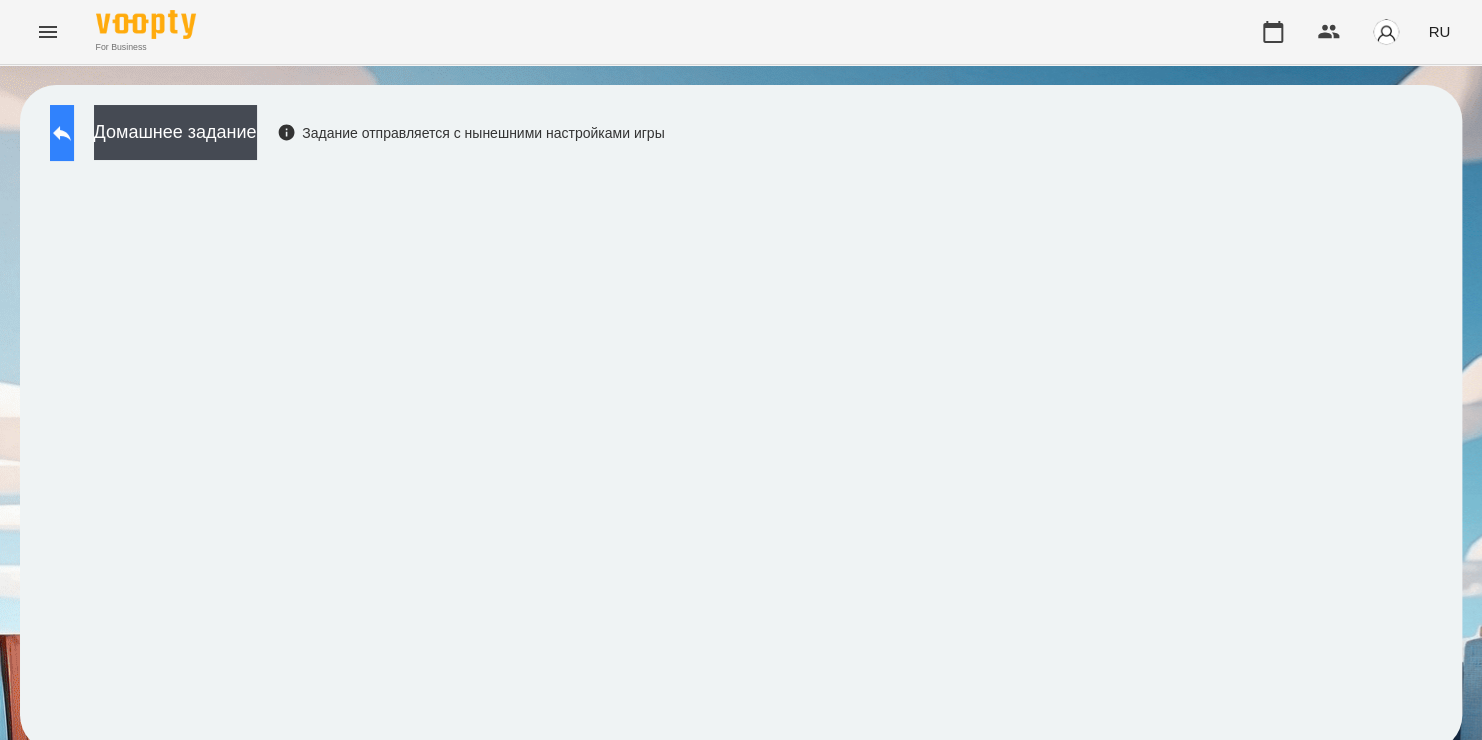 click at bounding box center (62, 133) 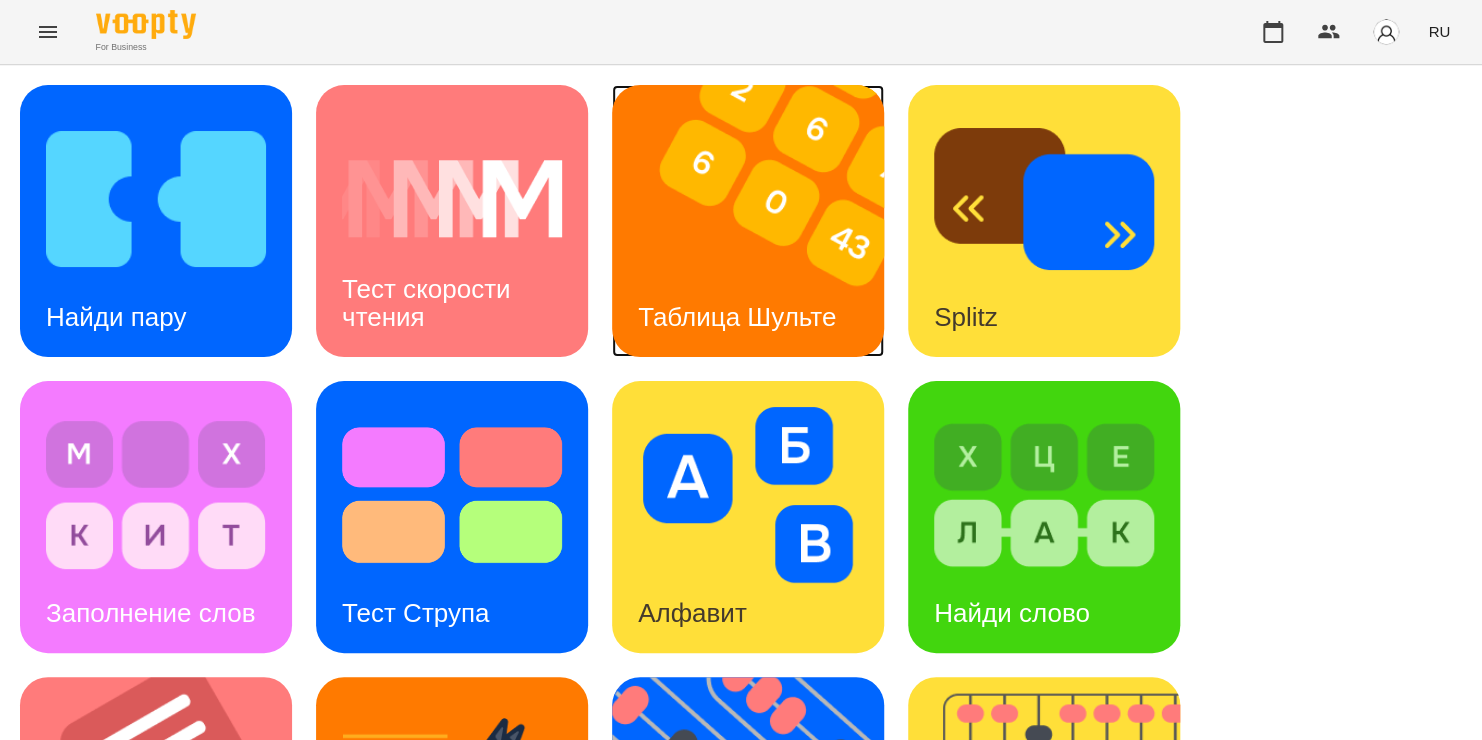 click at bounding box center (760, 221) 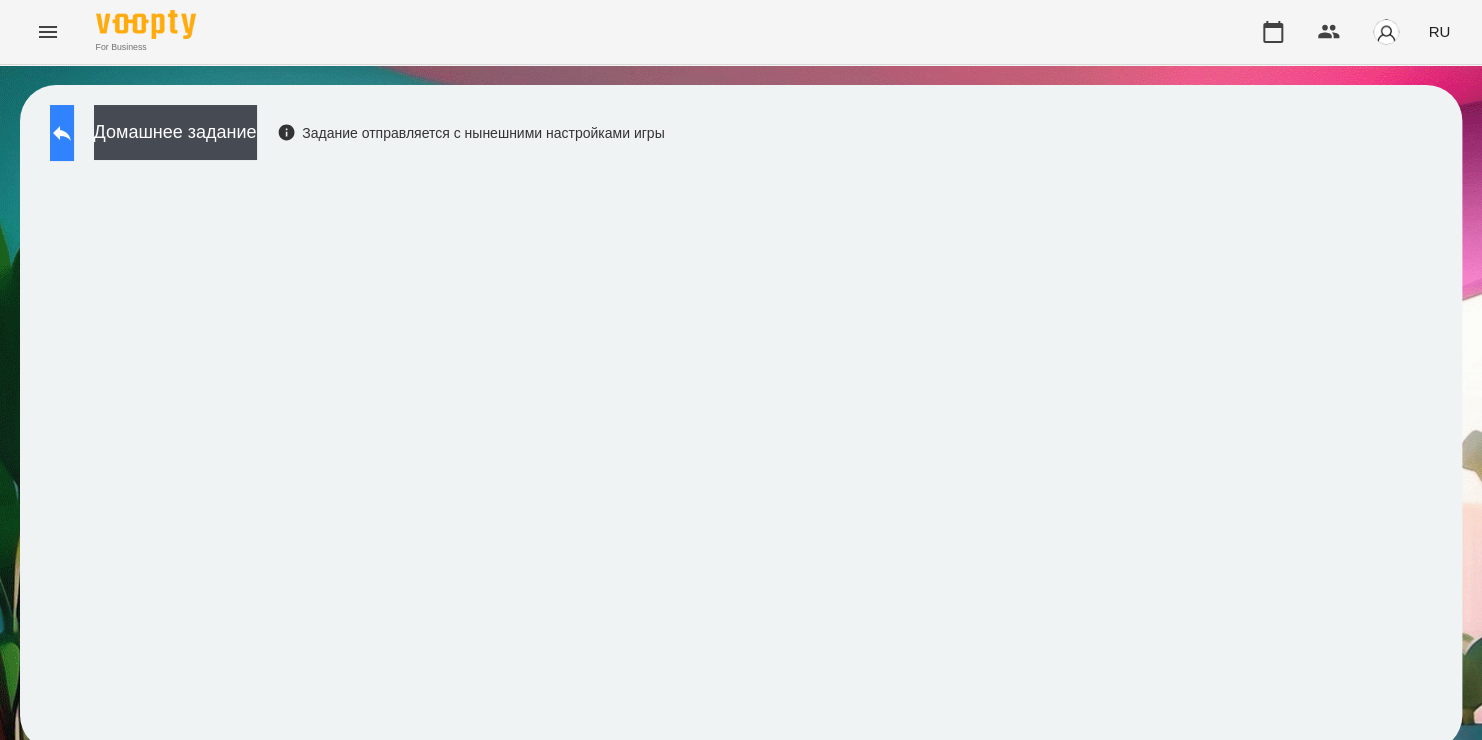 click 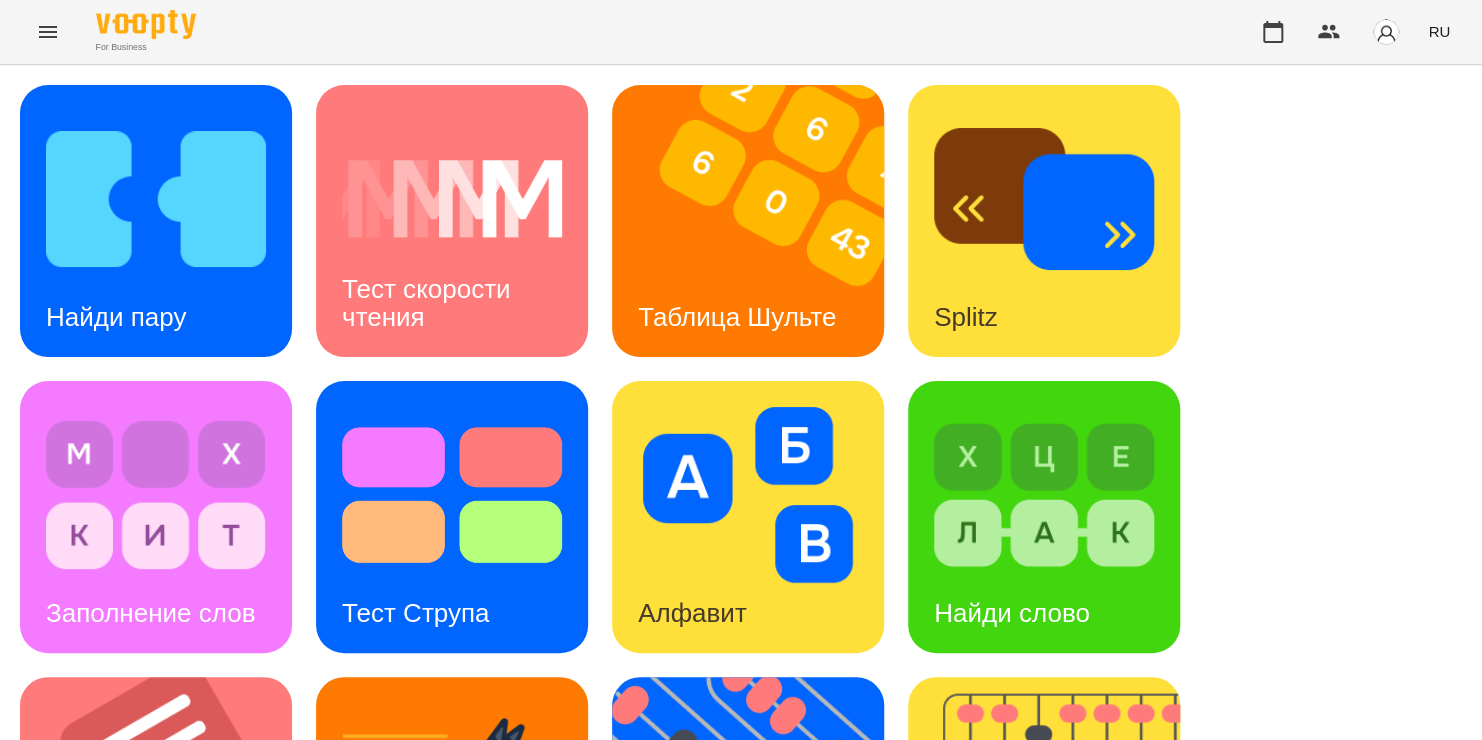 scroll, scrollTop: 764, scrollLeft: 0, axis: vertical 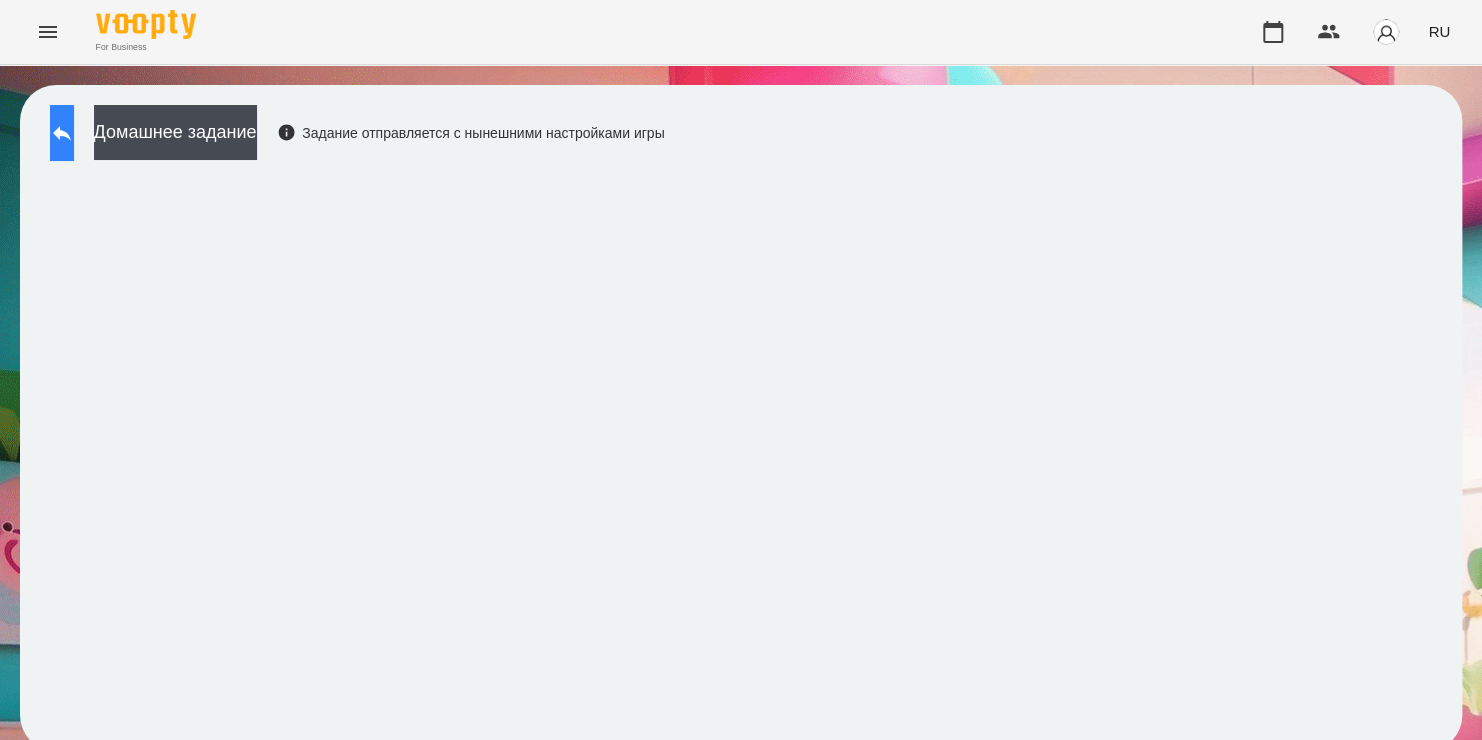 click at bounding box center [62, 133] 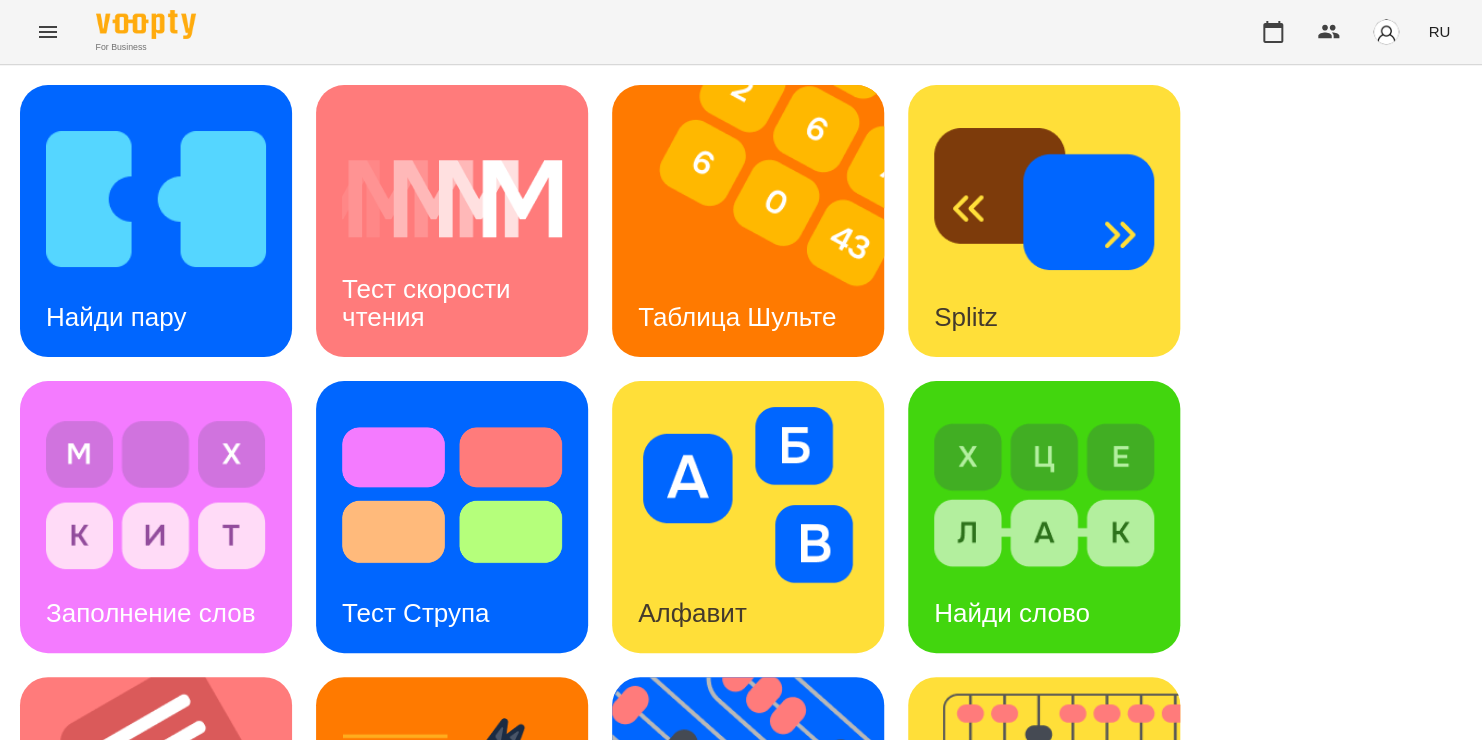 scroll, scrollTop: 550, scrollLeft: 0, axis: vertical 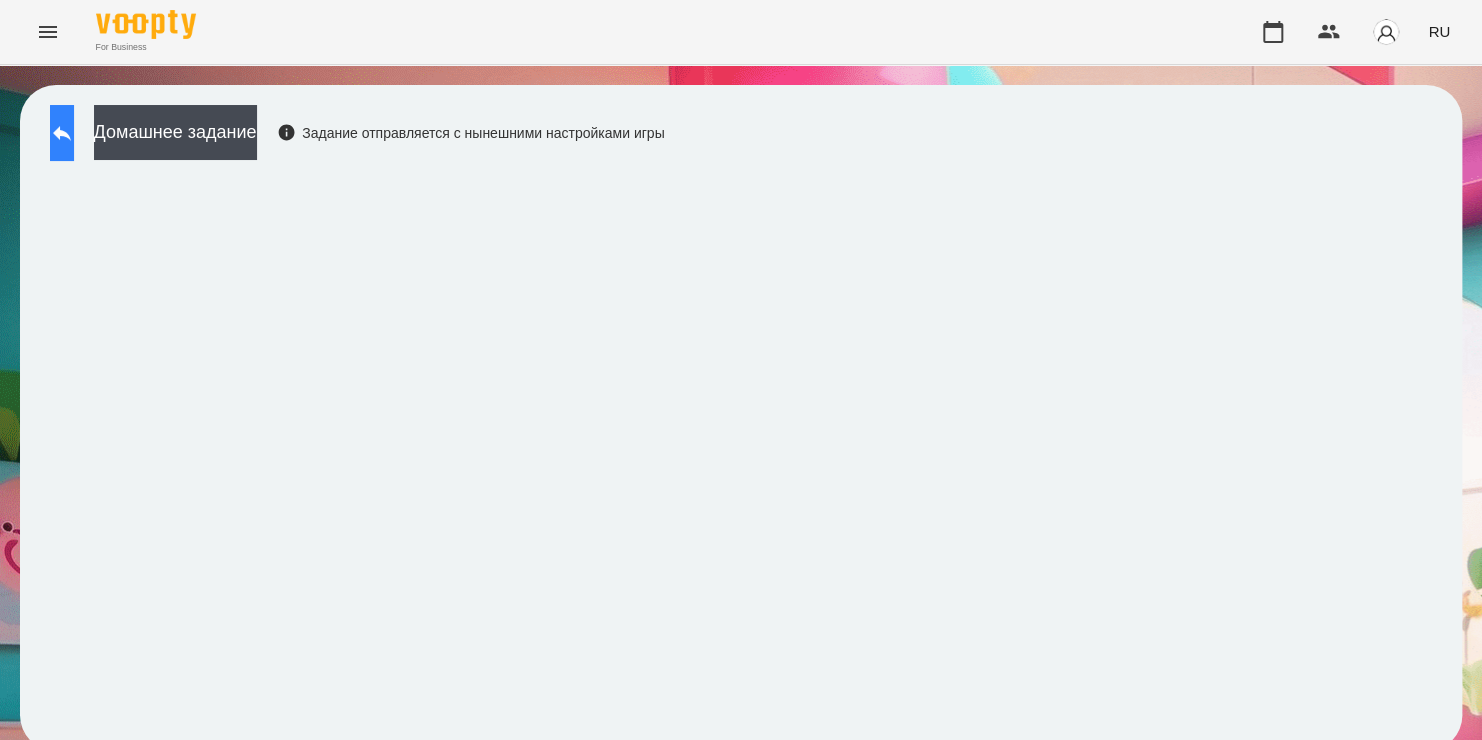 click at bounding box center [62, 133] 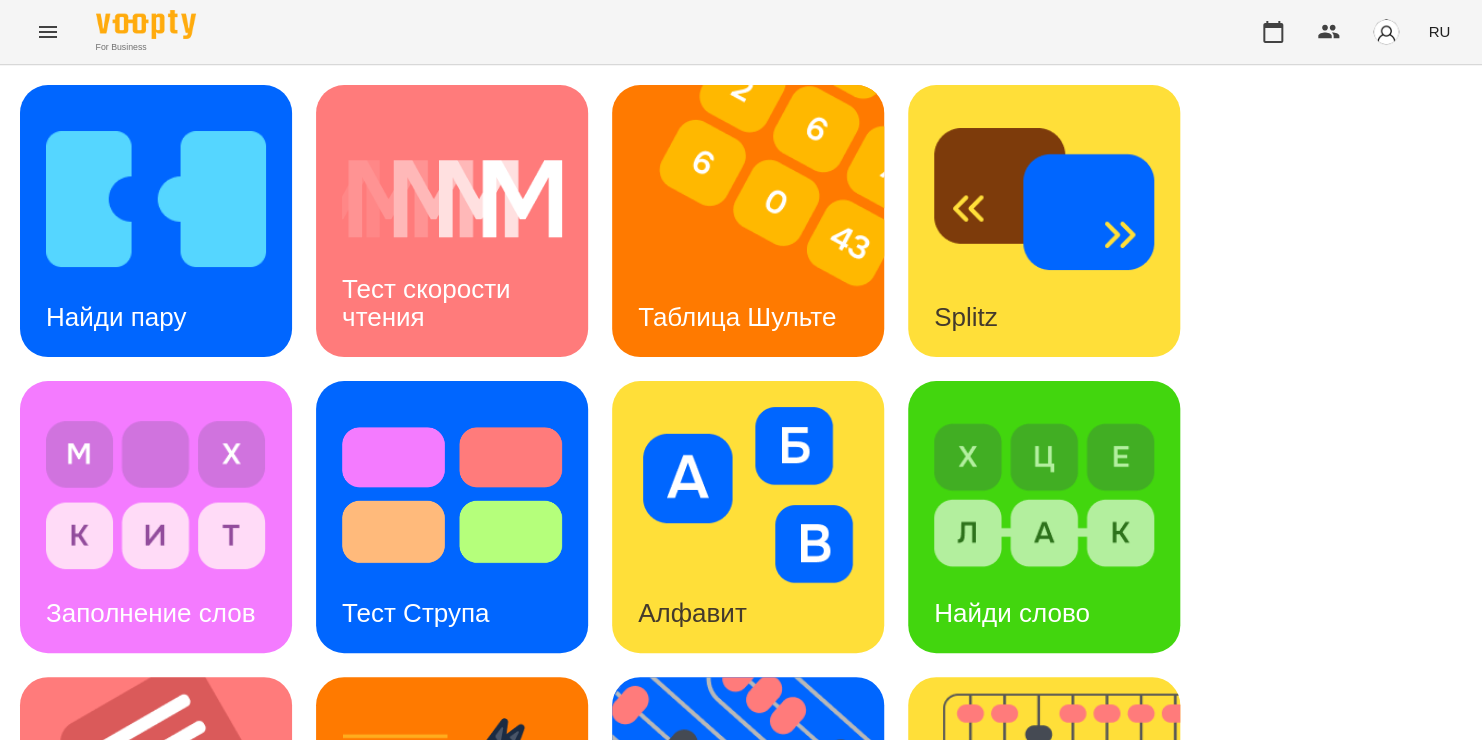 scroll, scrollTop: 715, scrollLeft: 0, axis: vertical 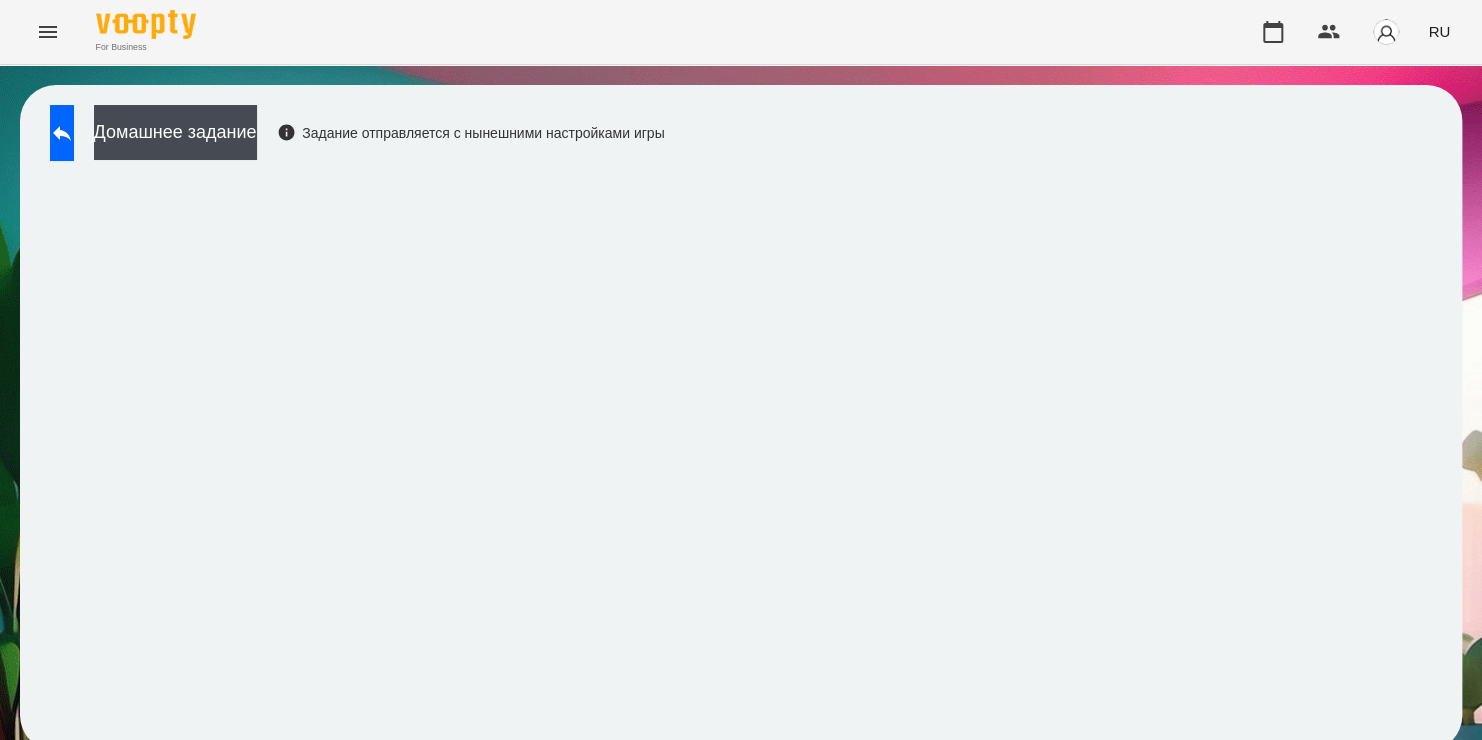 click on "For Business RU" at bounding box center (741, 32) 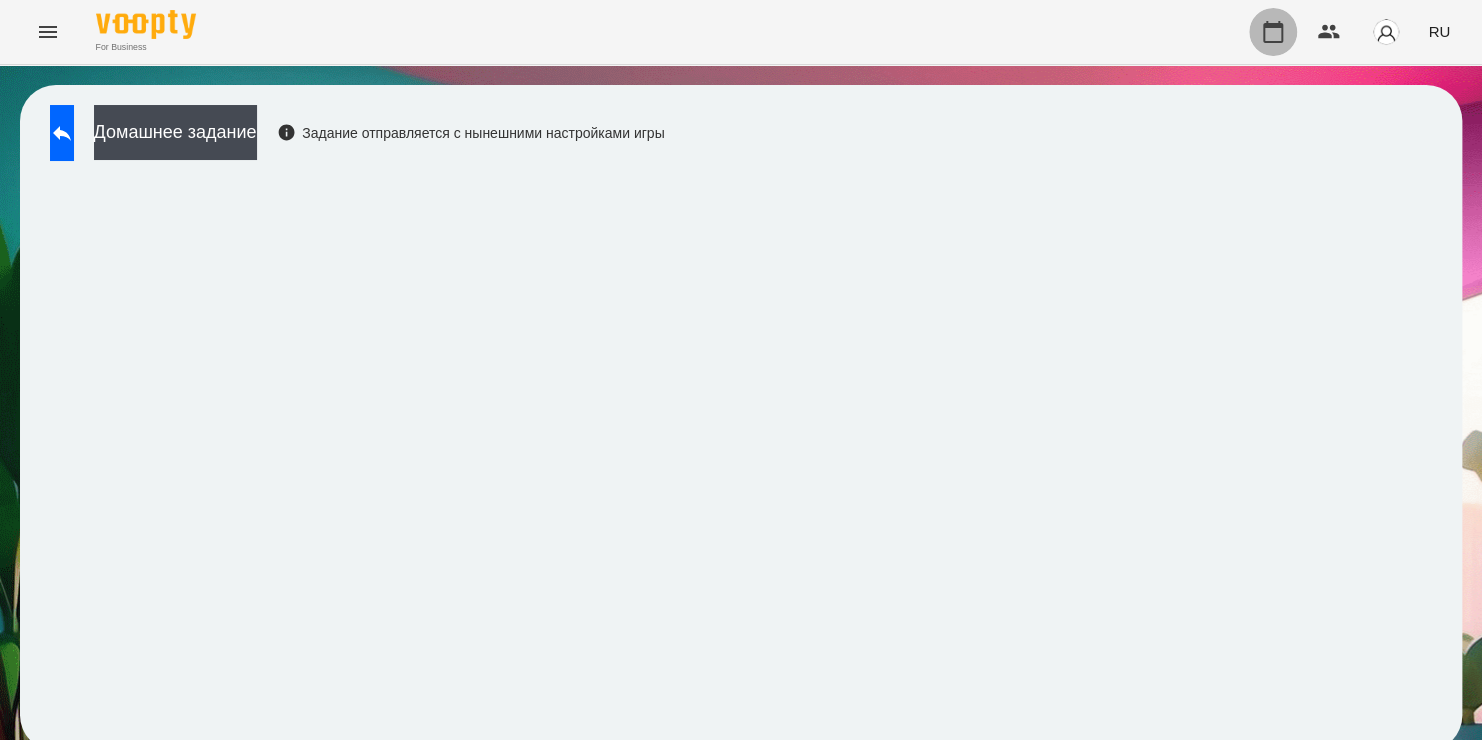 click 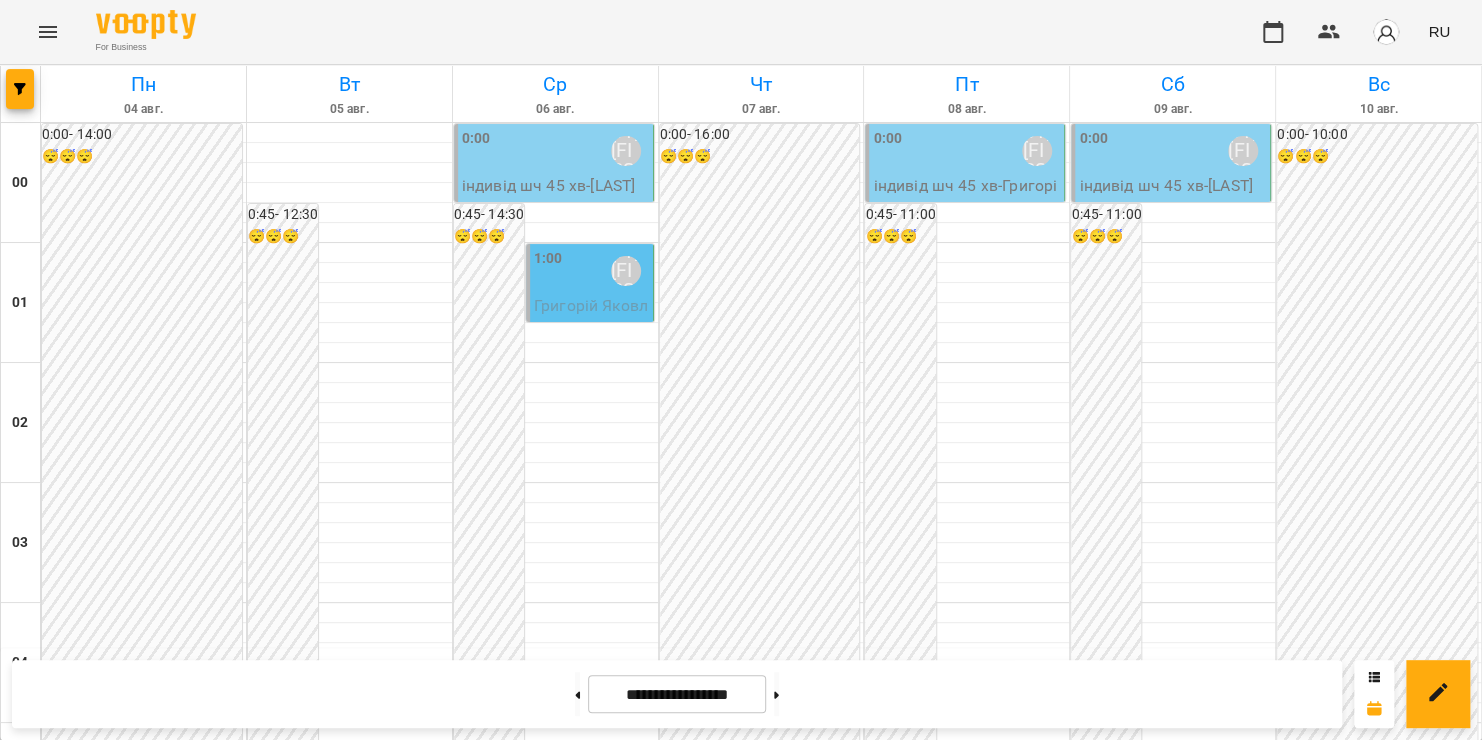 scroll, scrollTop: 1452, scrollLeft: 0, axis: vertical 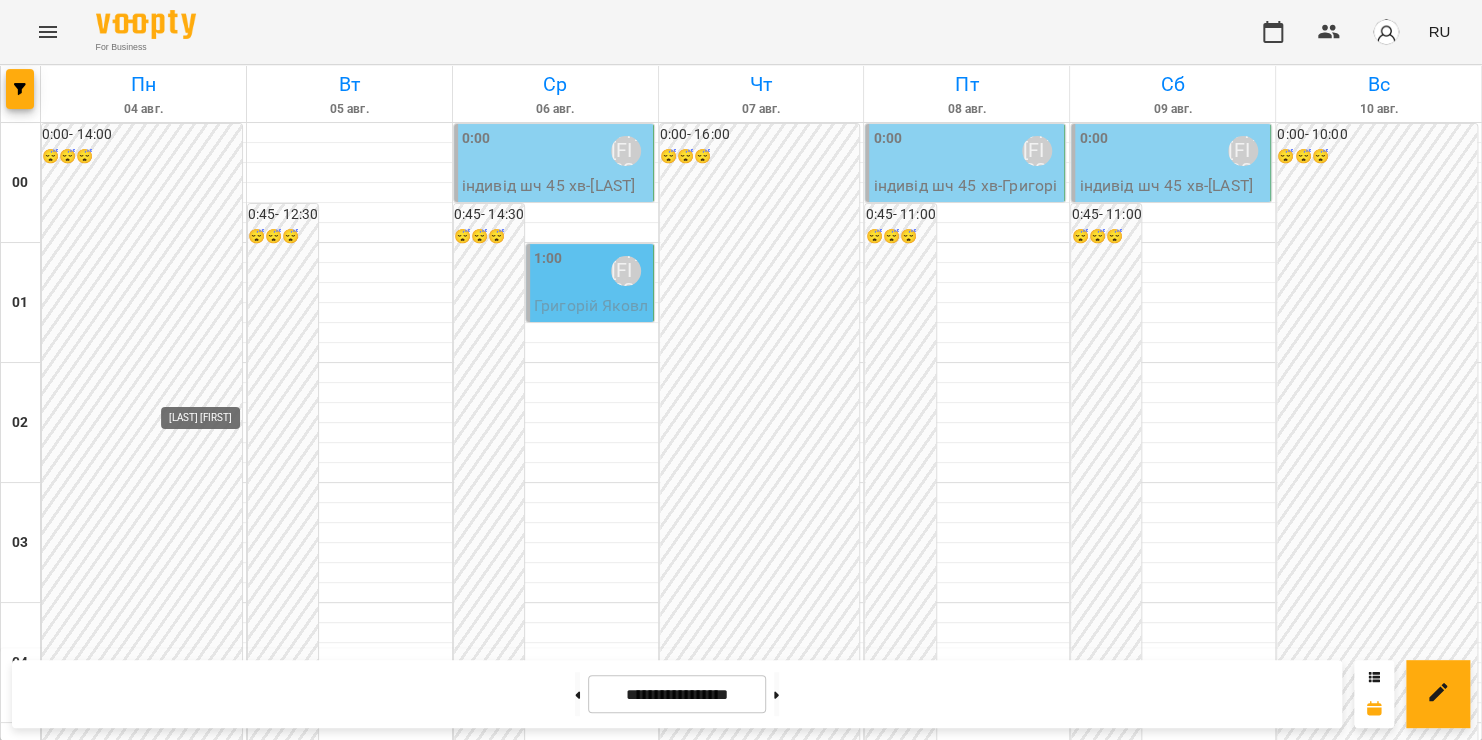 click on "[LAST] [FIRST]" at bounding box center (214, 1831) 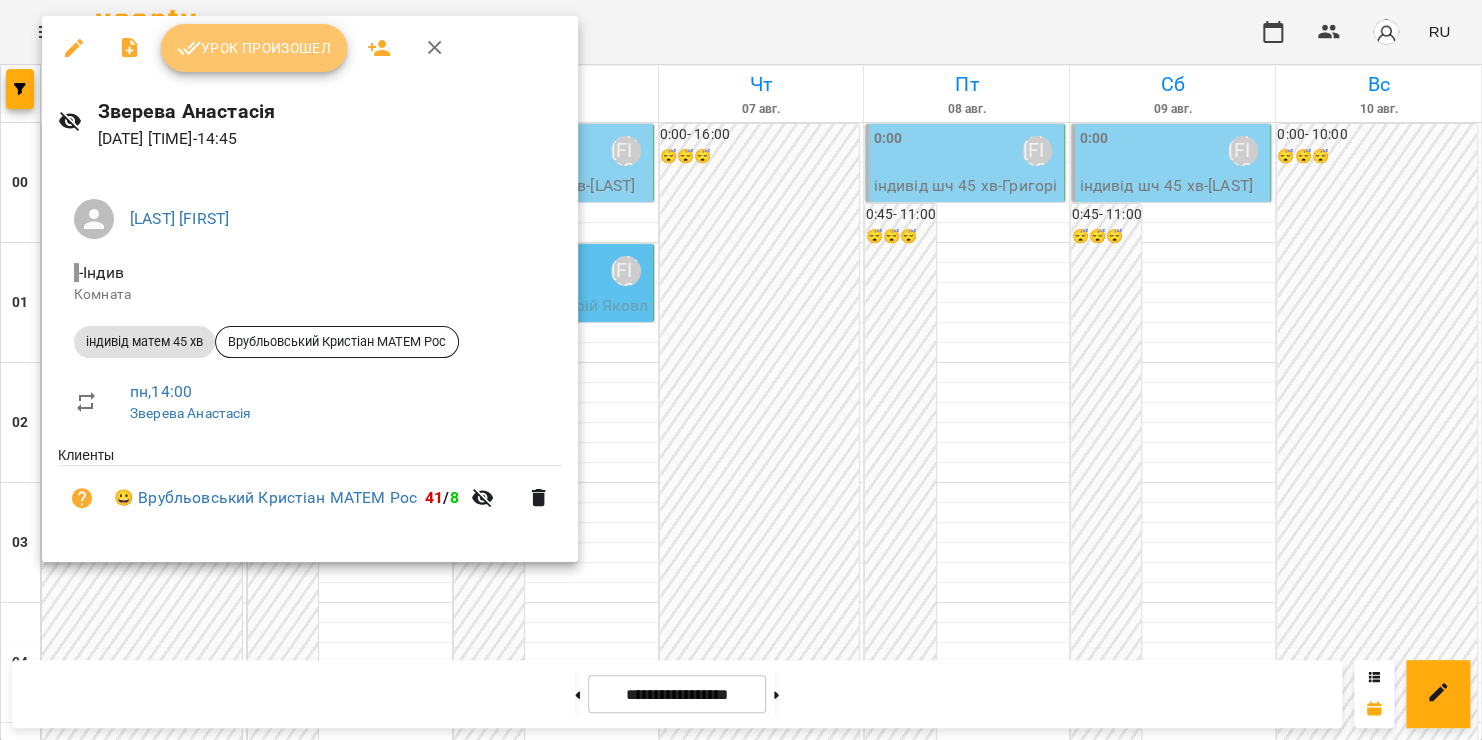 click on "Урок произошел" at bounding box center [254, 48] 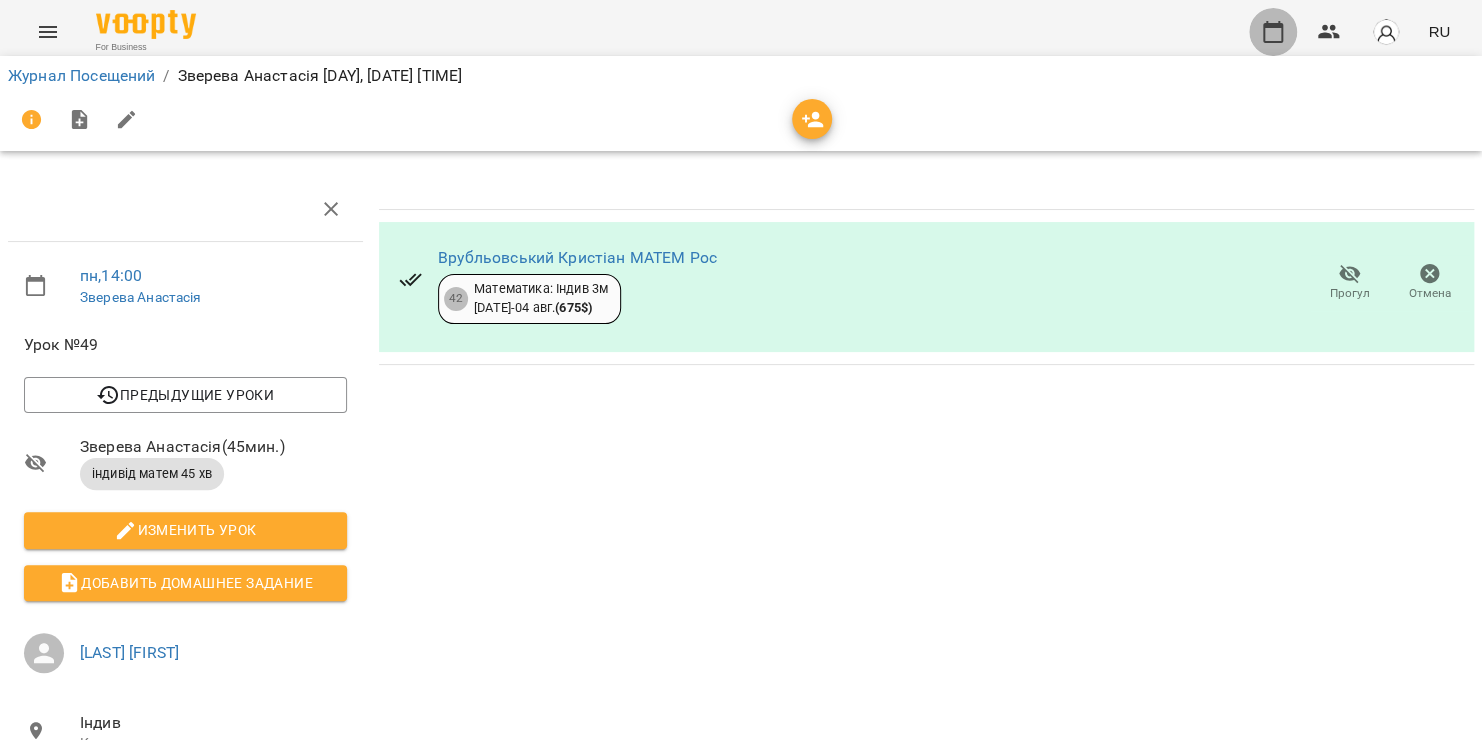 click 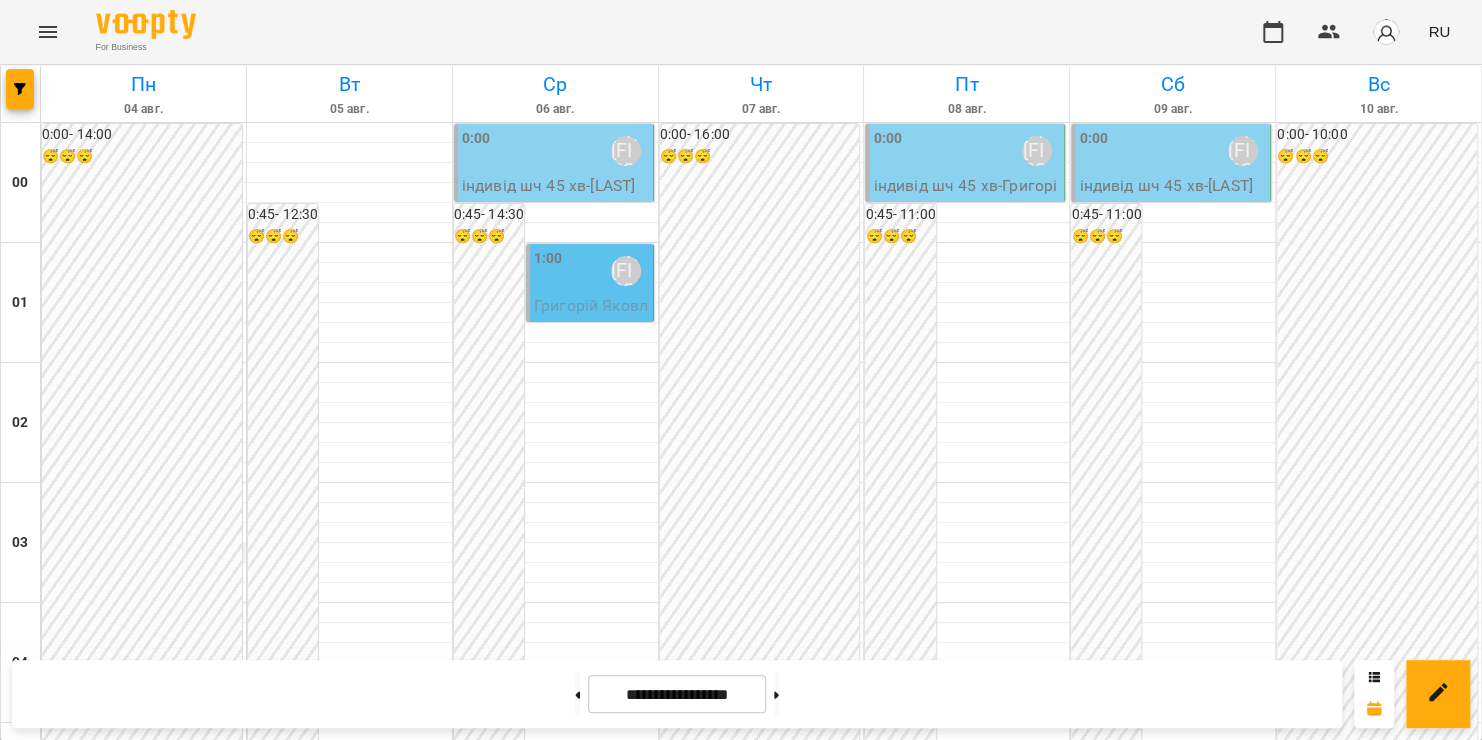 scroll, scrollTop: 1637, scrollLeft: 0, axis: vertical 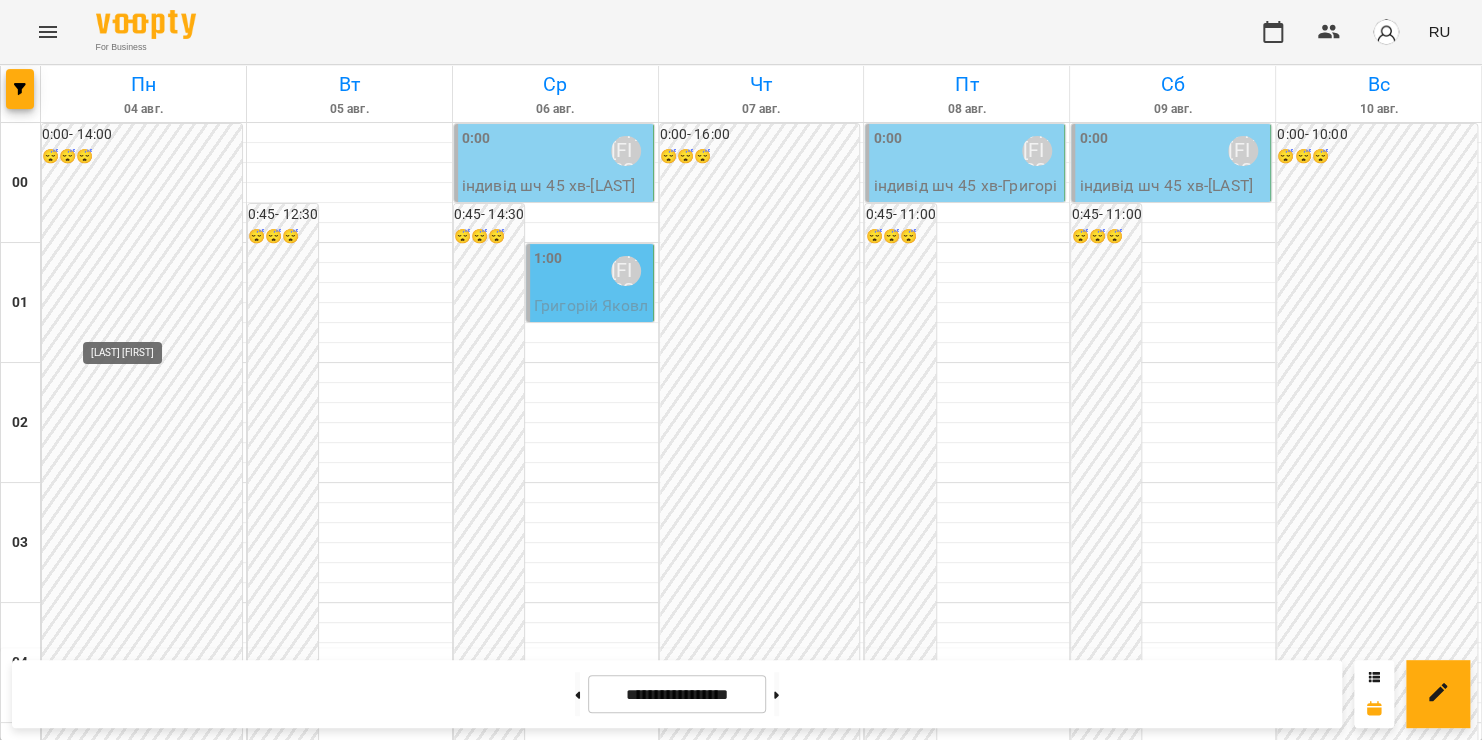 click on "[LAST] [FIRST]" at bounding box center (134, 1951) 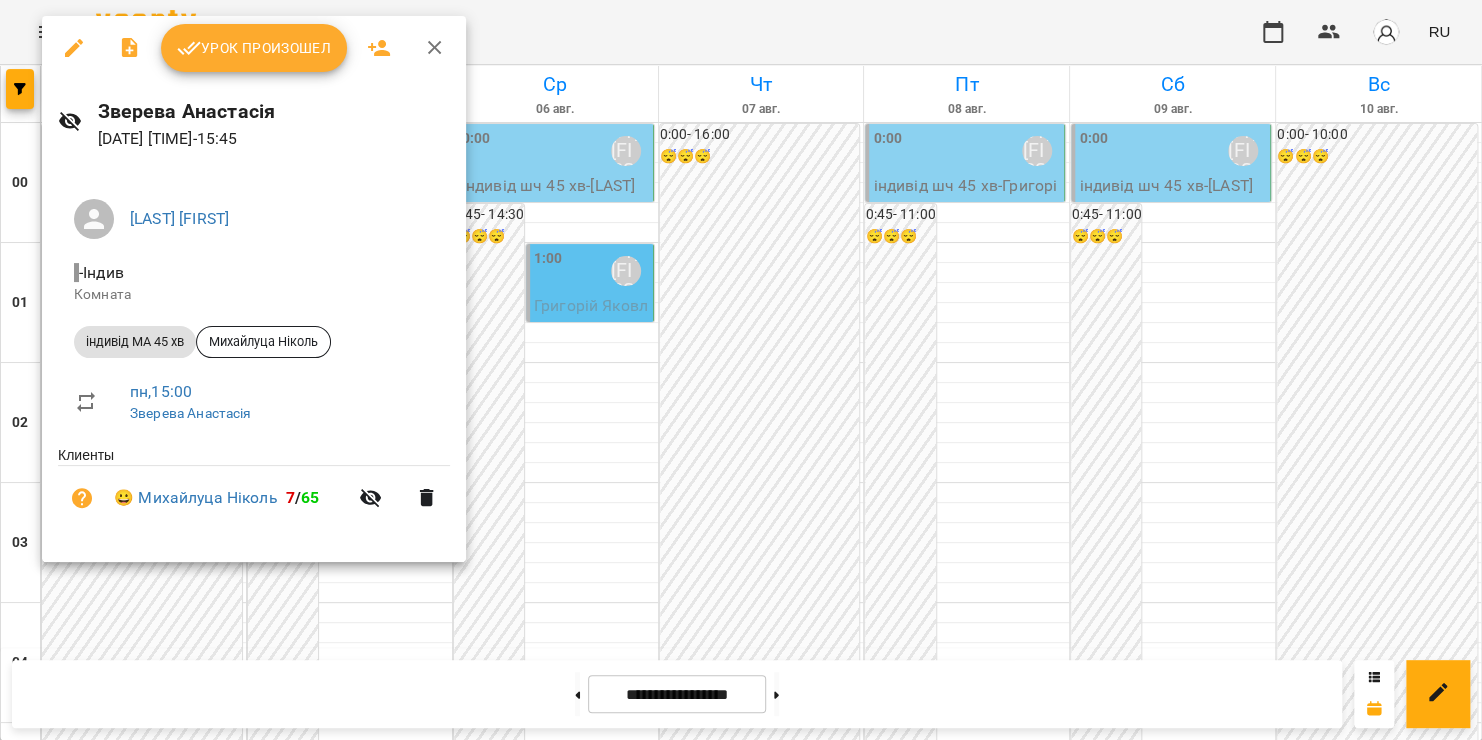 click on "Урок произошел" at bounding box center (254, 48) 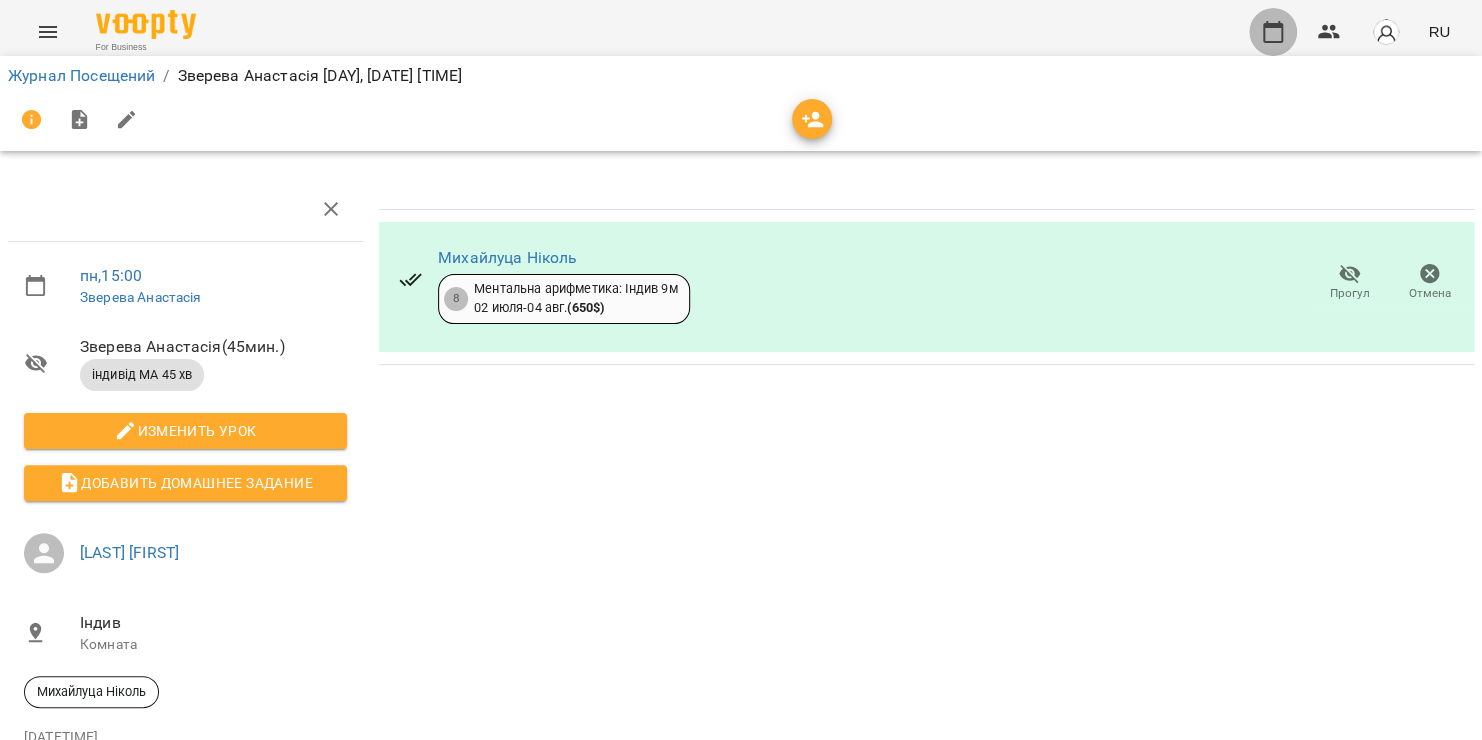 click 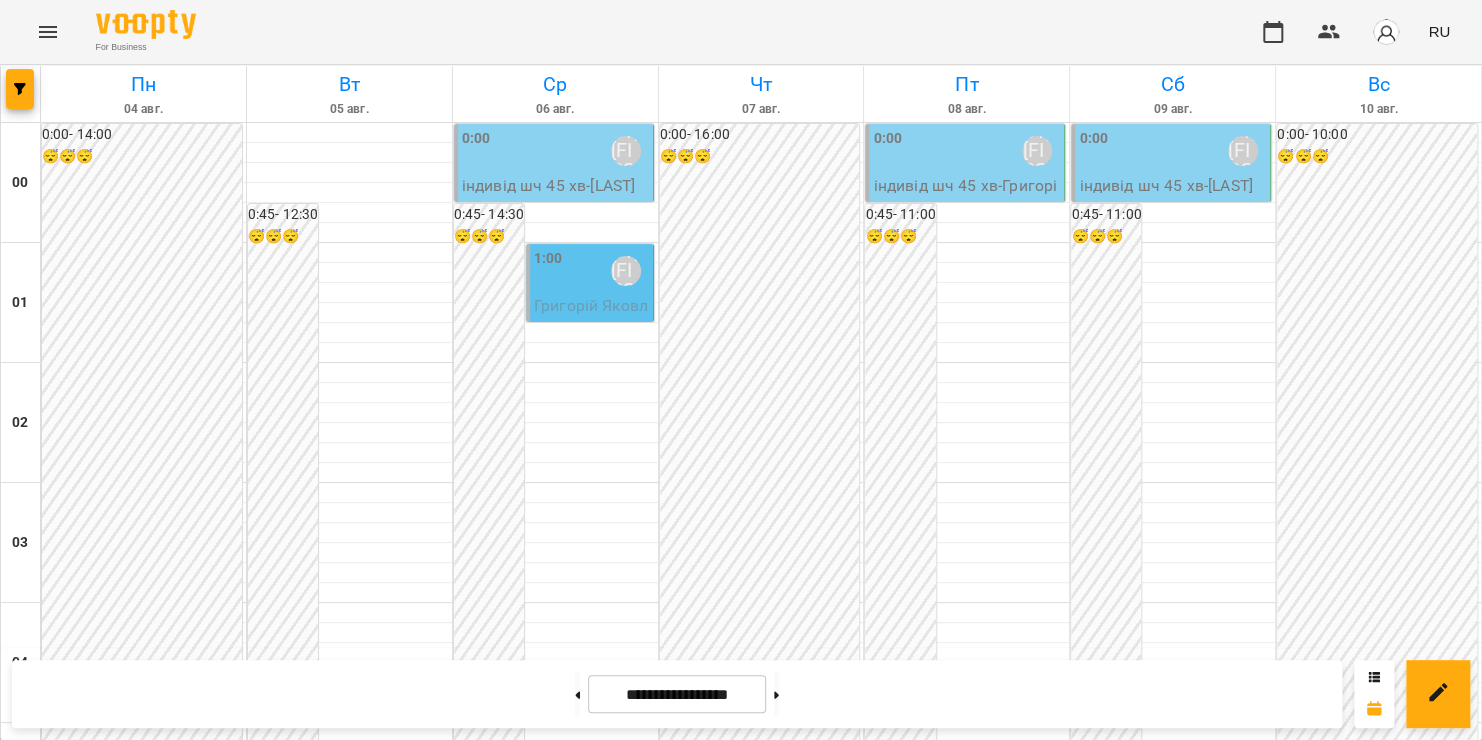 scroll, scrollTop: 1861, scrollLeft: 0, axis: vertical 